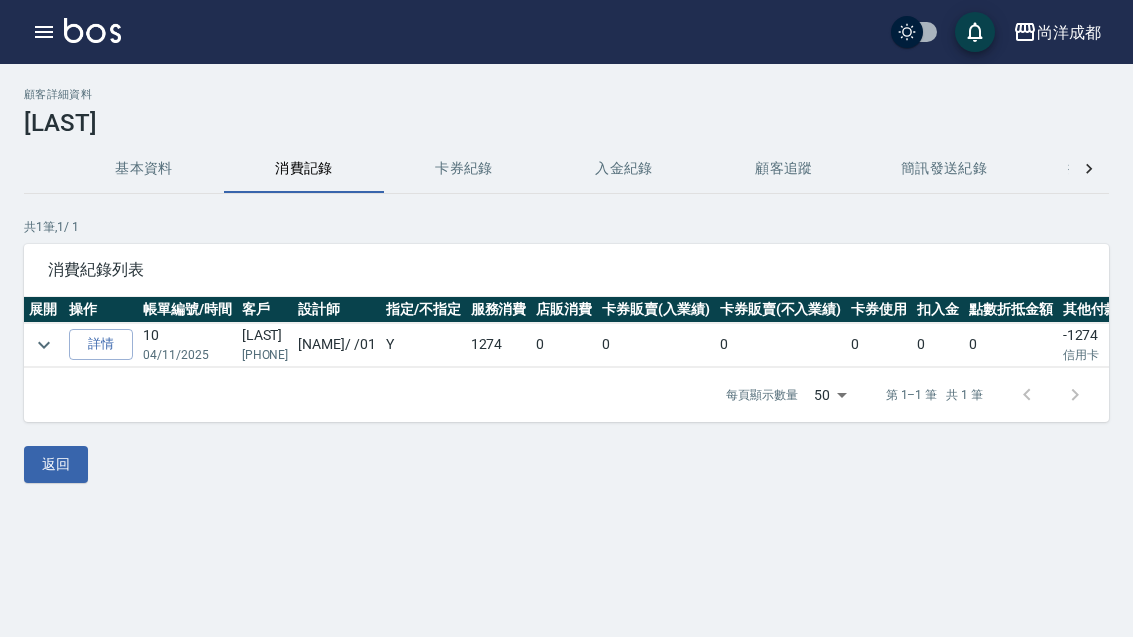 scroll, scrollTop: 0, scrollLeft: 0, axis: both 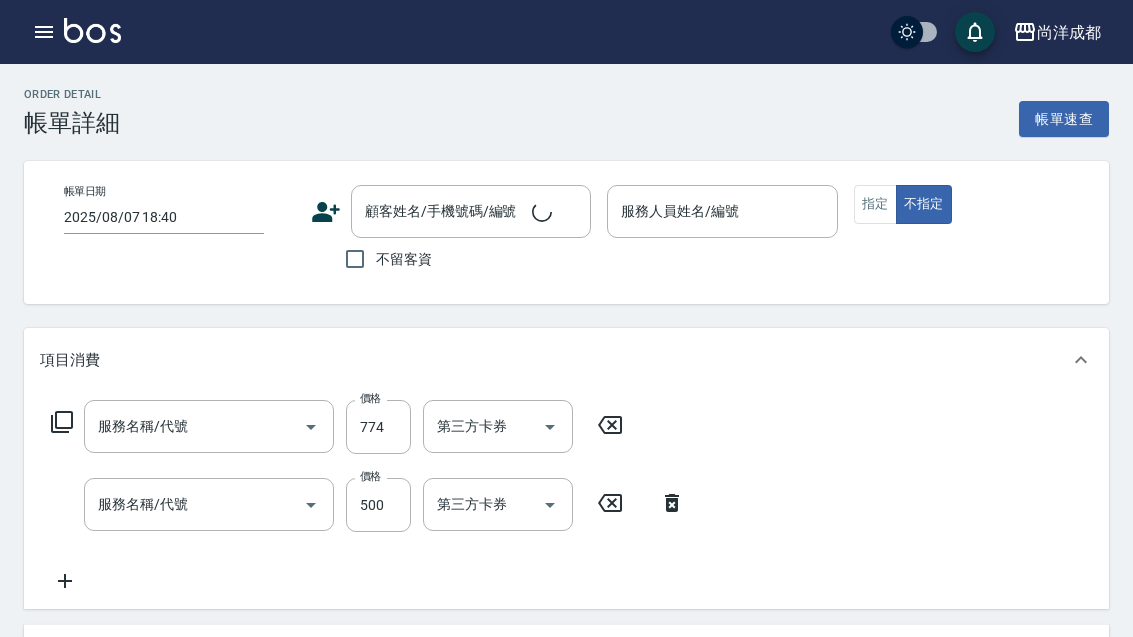 type on "2025/04/11 16:39" 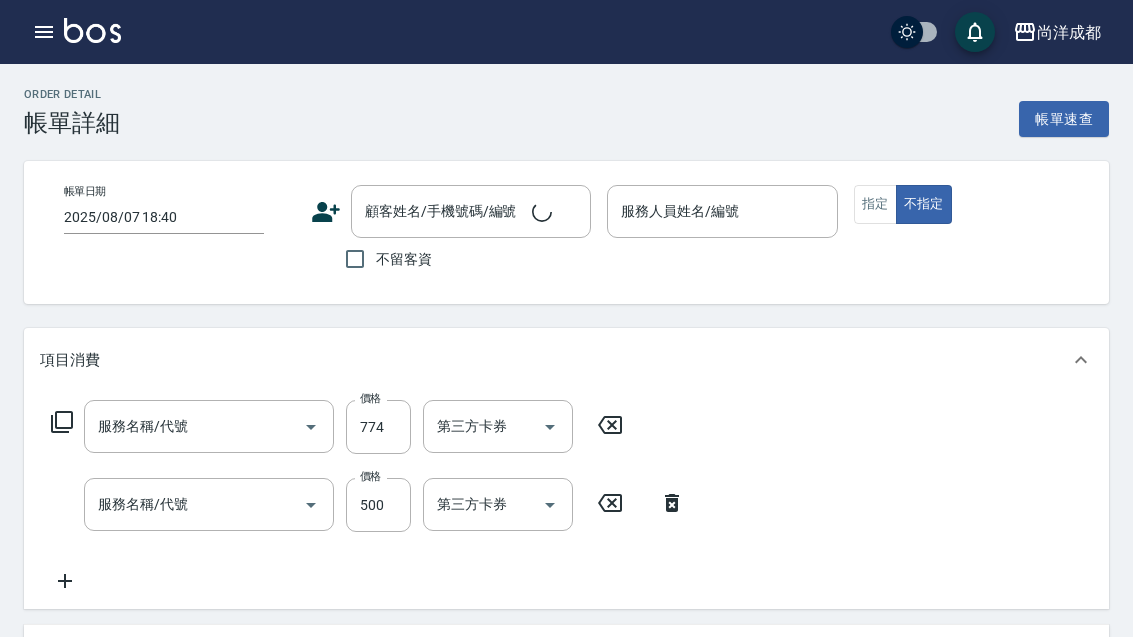 type on "Benny-01" 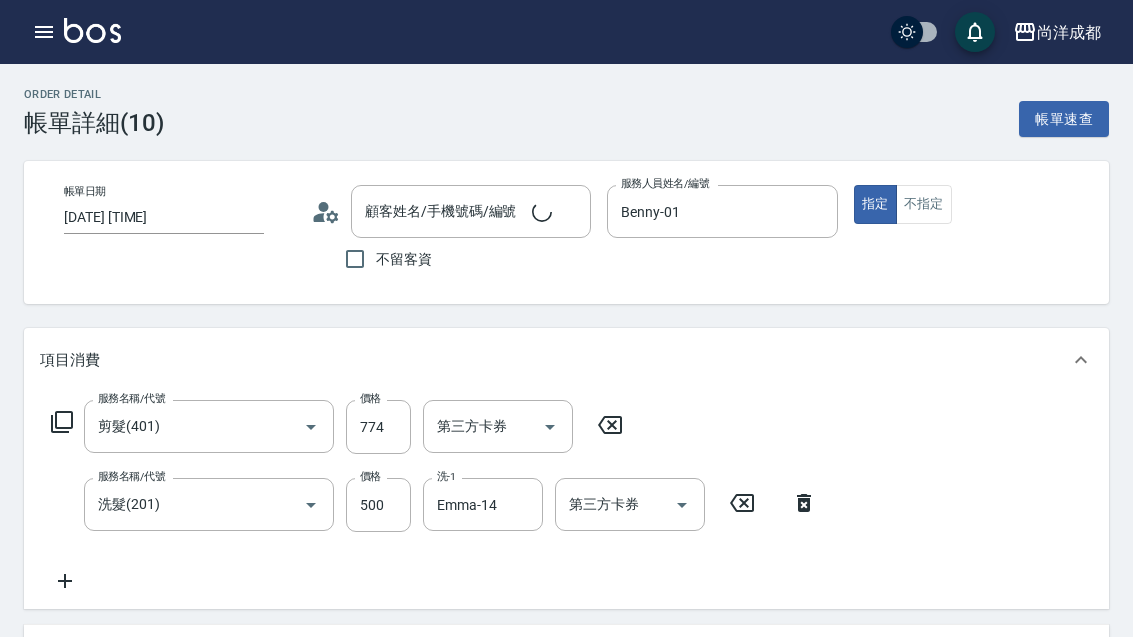 type on "于煥洵/0985003580/" 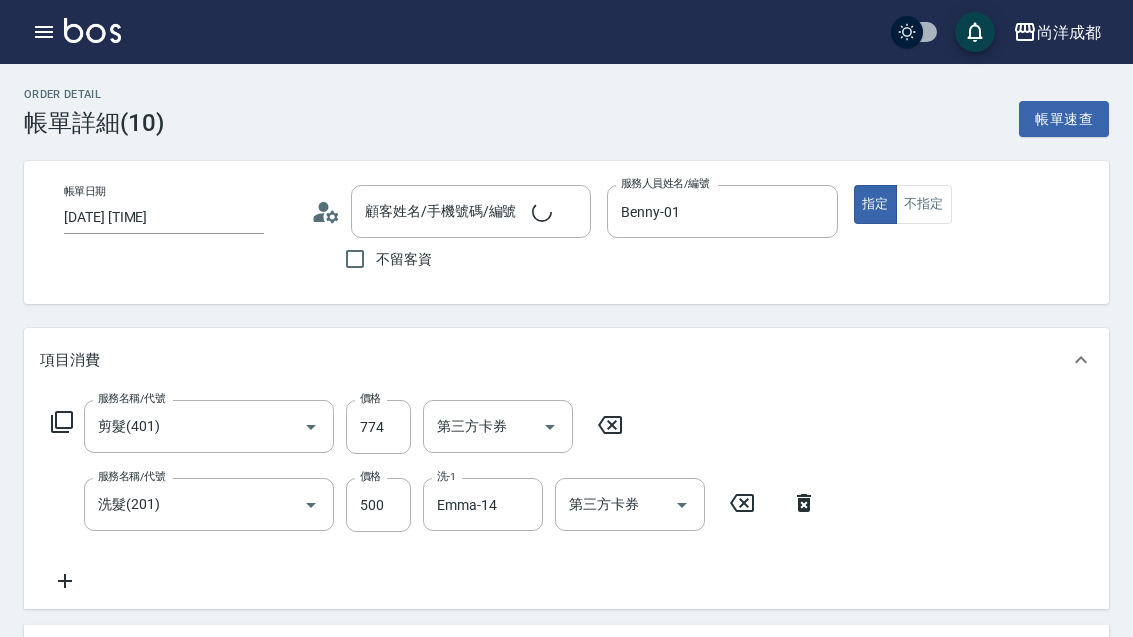 type on "信用卡" 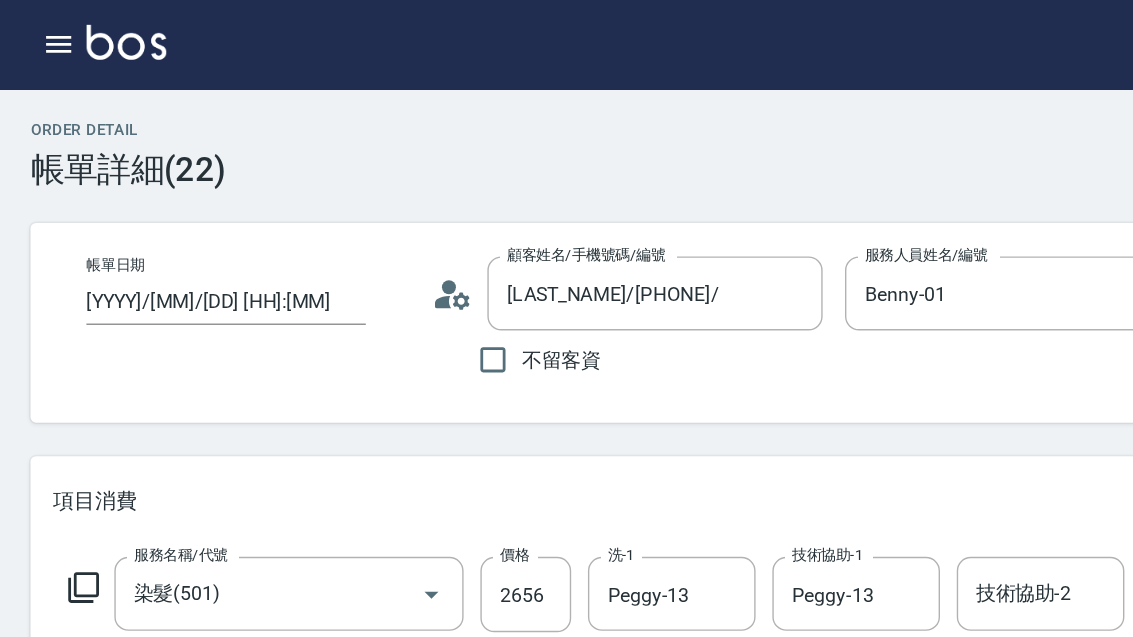 scroll, scrollTop: 0, scrollLeft: 0, axis: both 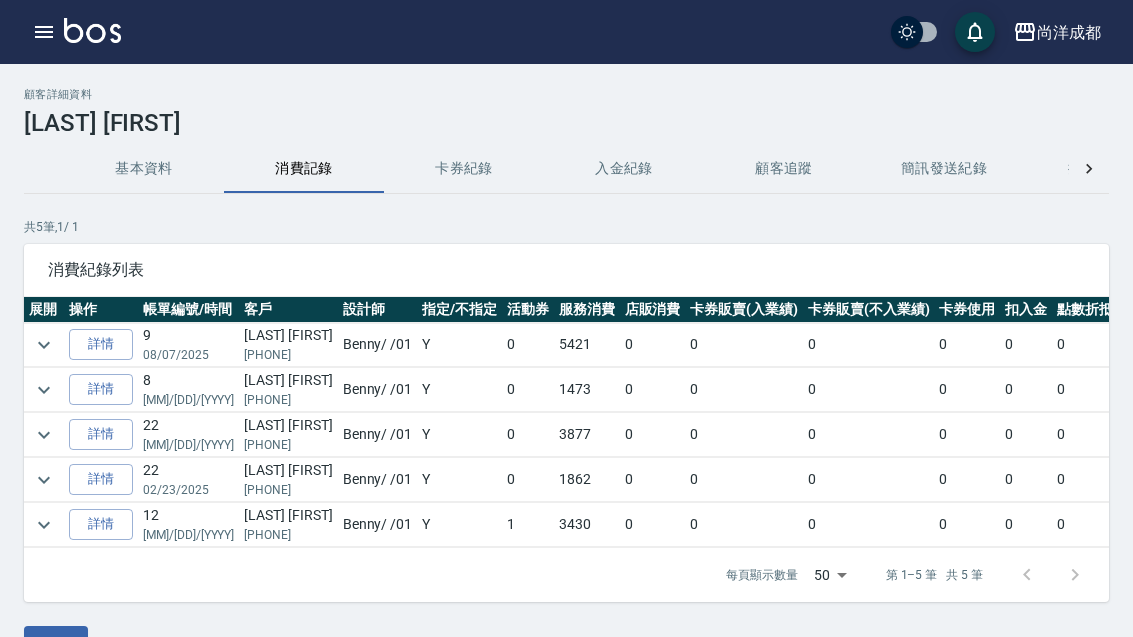 click 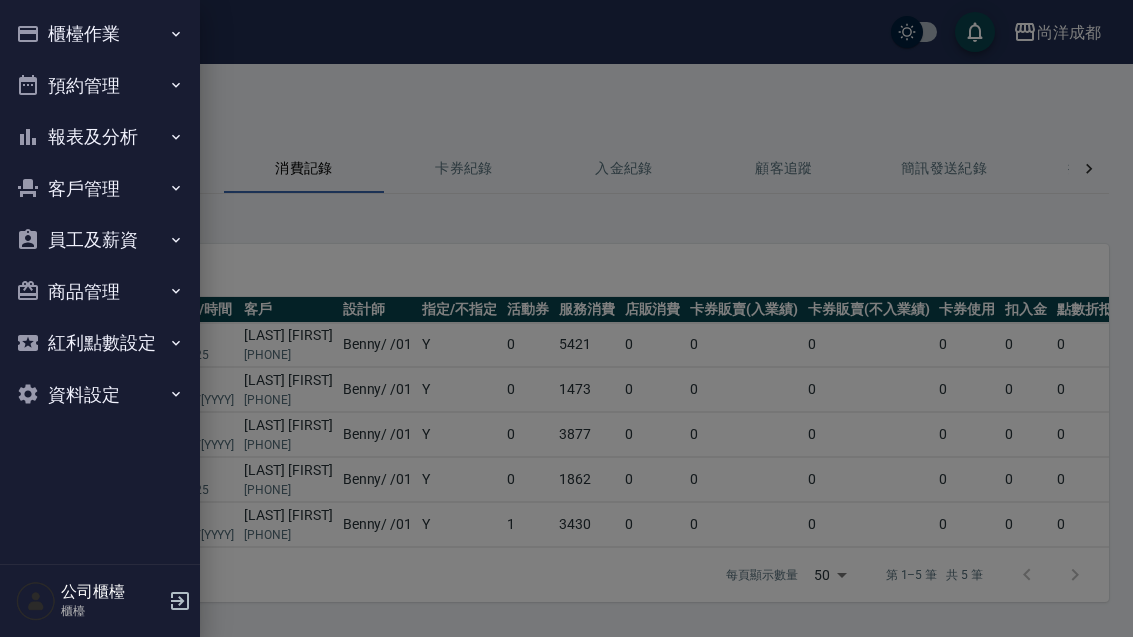 click on "預約管理" at bounding box center (100, 86) 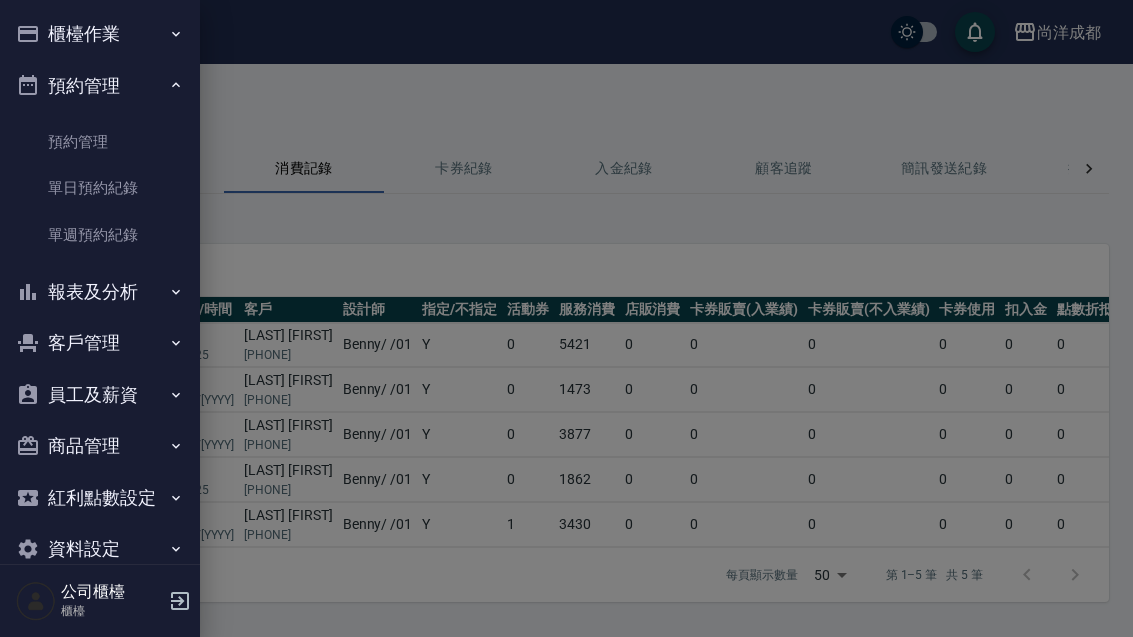 click on "單日預約紀錄" at bounding box center [100, 188] 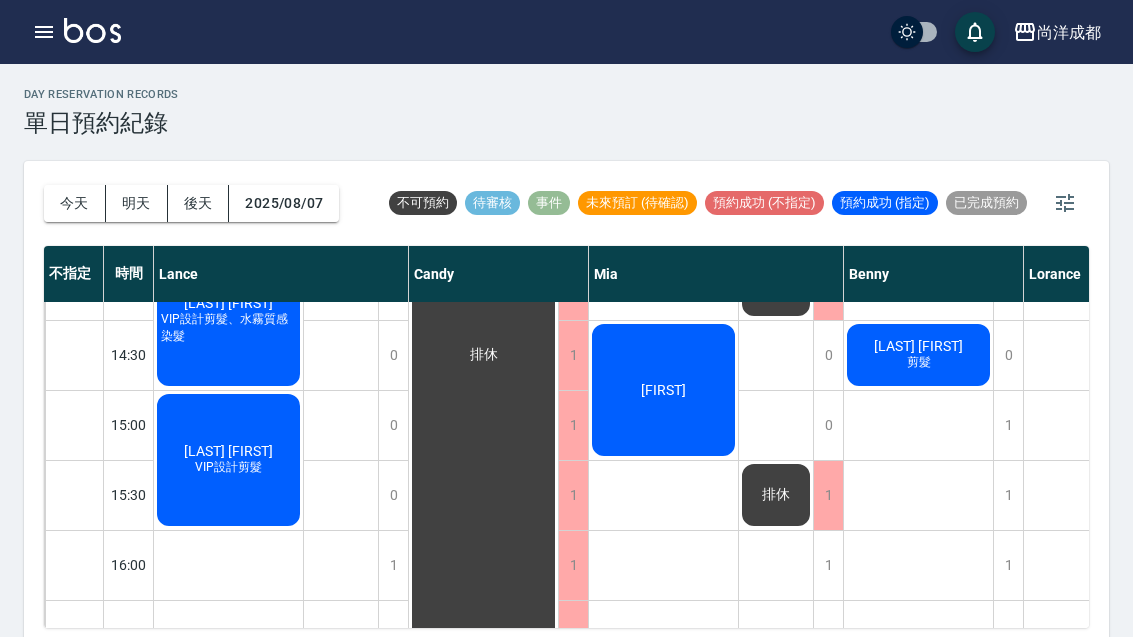 scroll, scrollTop: 614, scrollLeft: -1, axis: both 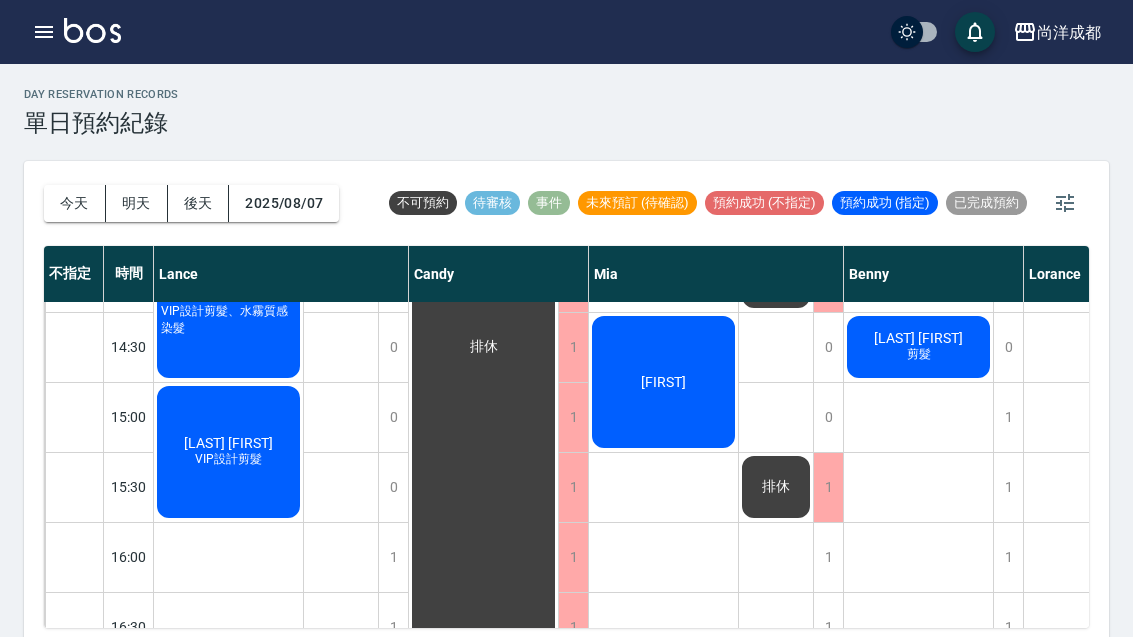 click on "今天" at bounding box center [75, 203] 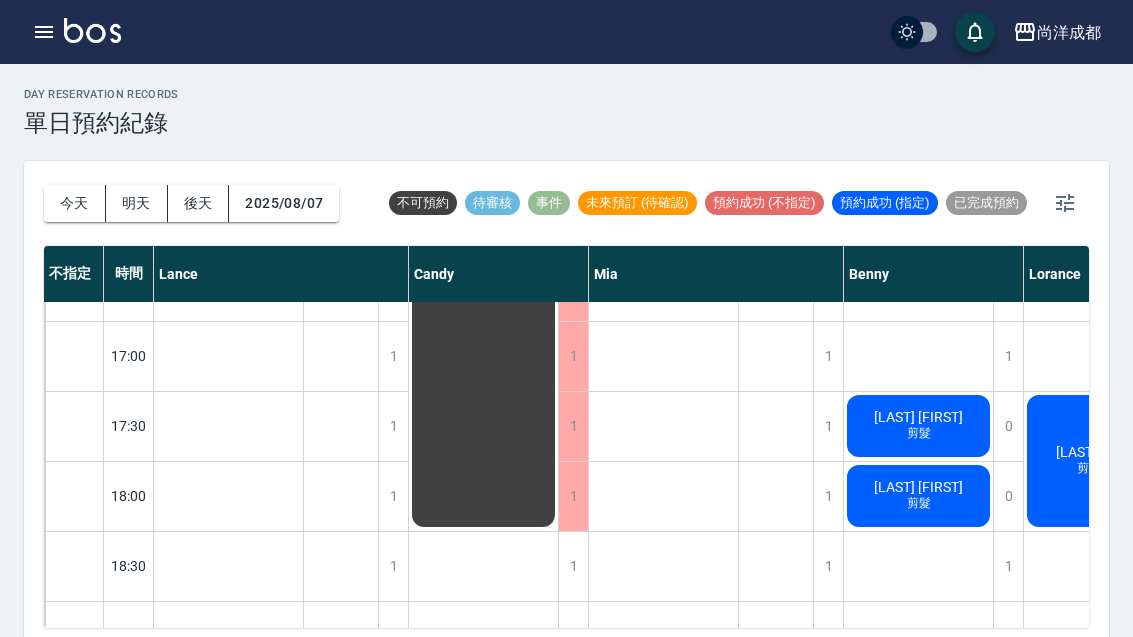 scroll, scrollTop: 968, scrollLeft: 0, axis: vertical 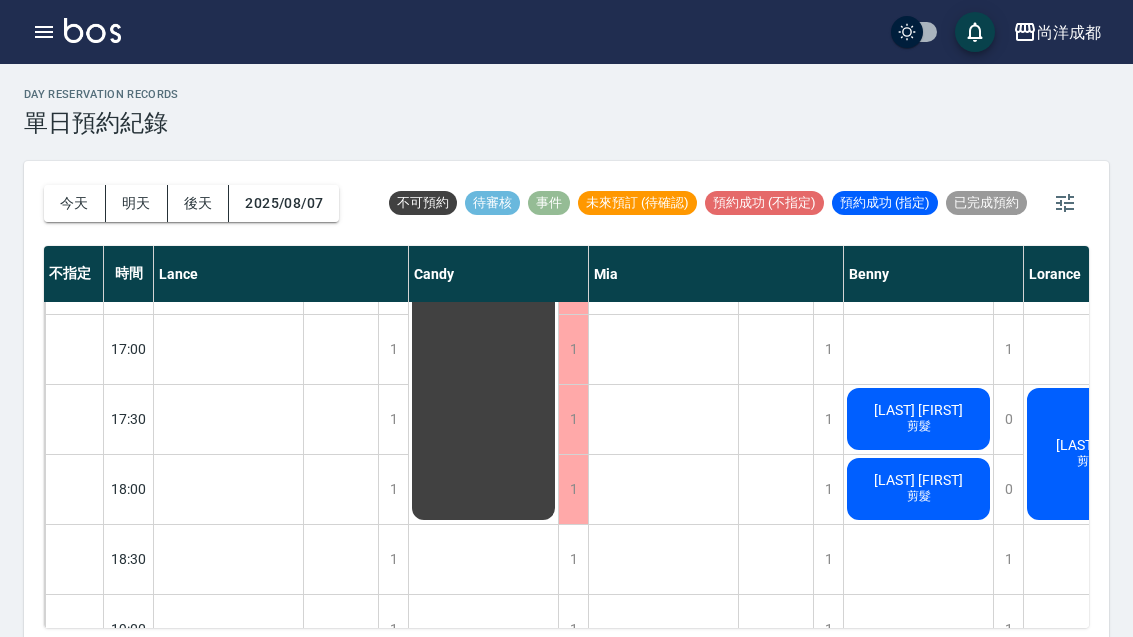 click on "于煥洵" at bounding box center [228, -53] 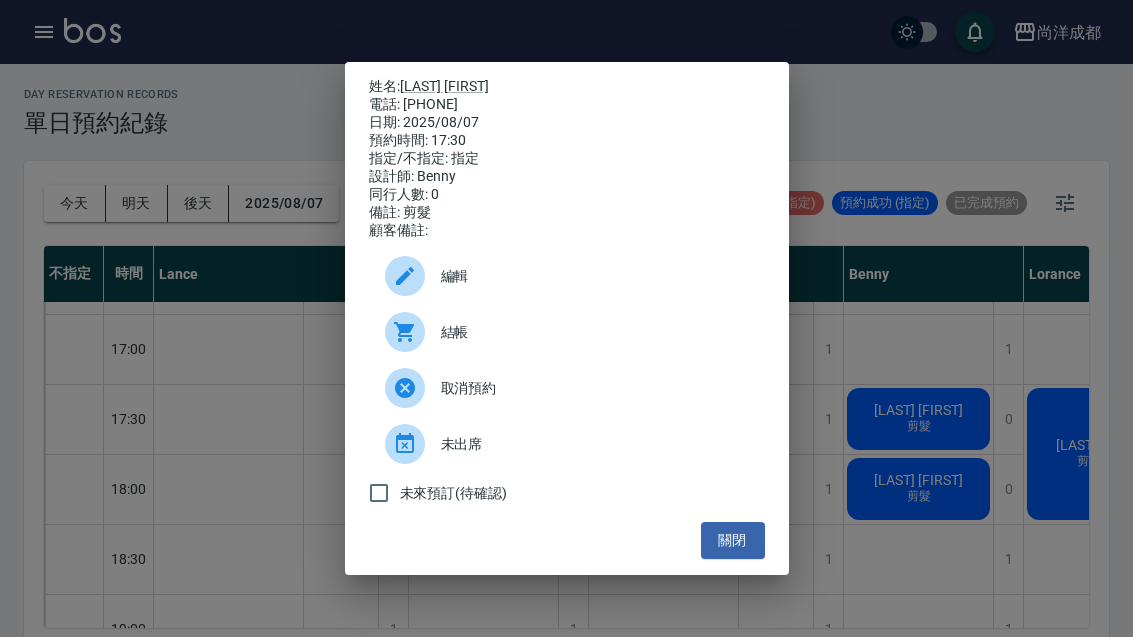 click on "關閉" at bounding box center (733, 540) 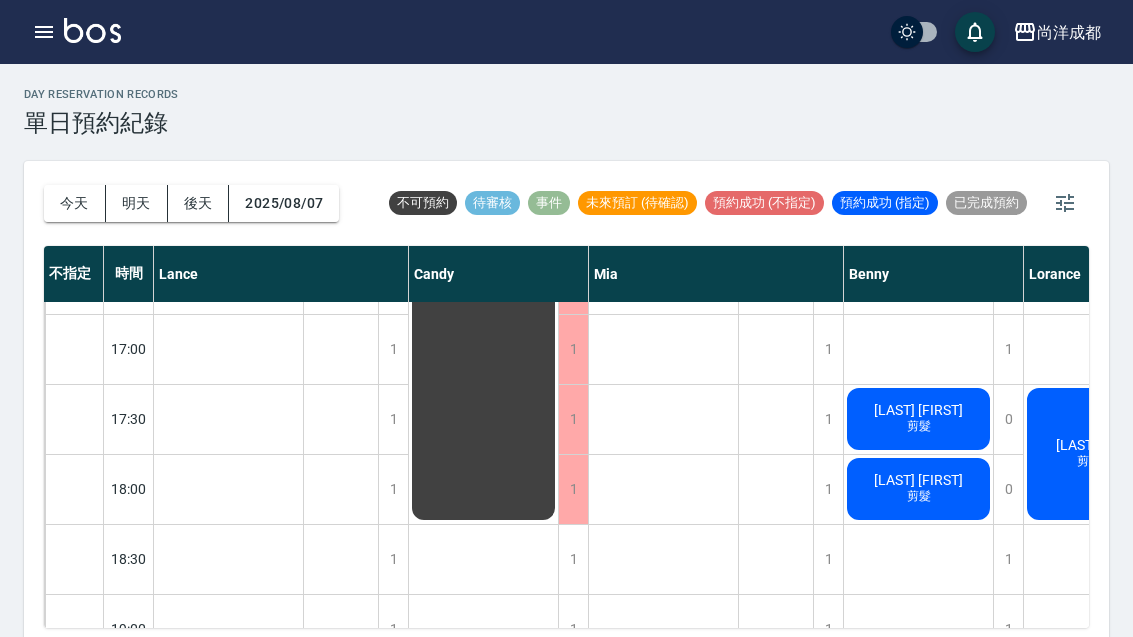 click on "2025/08/07" at bounding box center [284, 203] 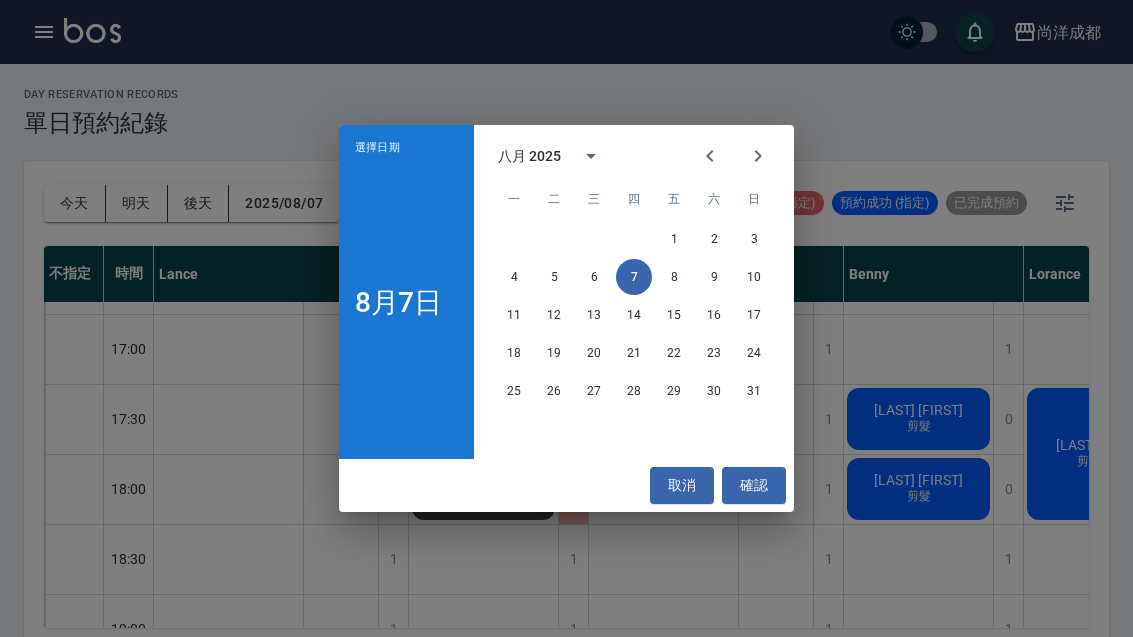 click on "11" at bounding box center (514, 315) 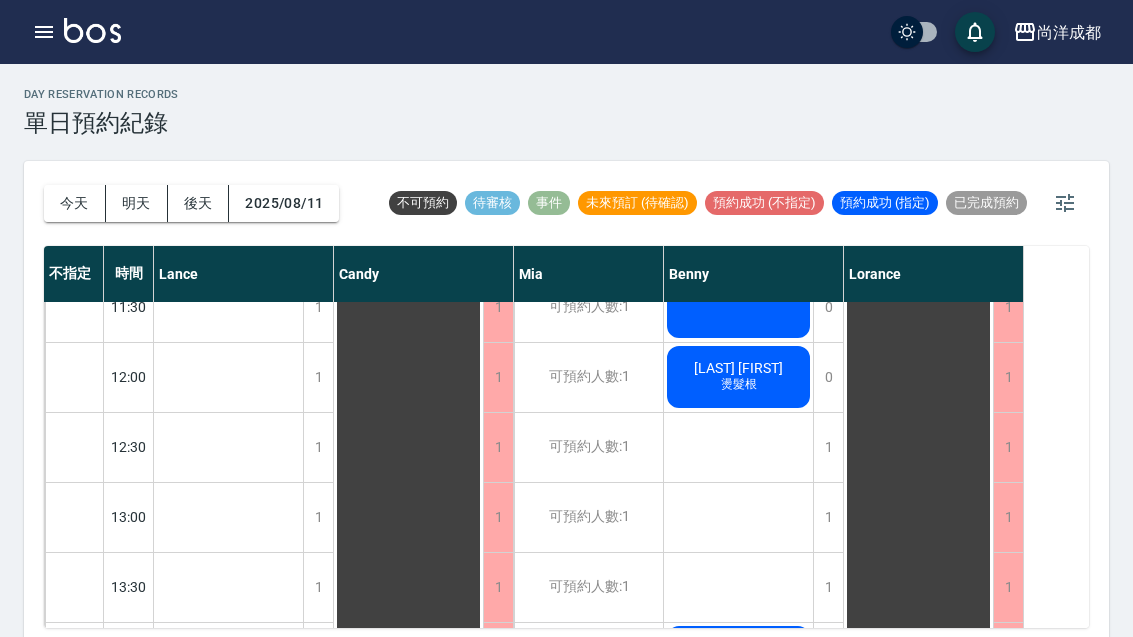 scroll, scrollTop: 251, scrollLeft: 0, axis: vertical 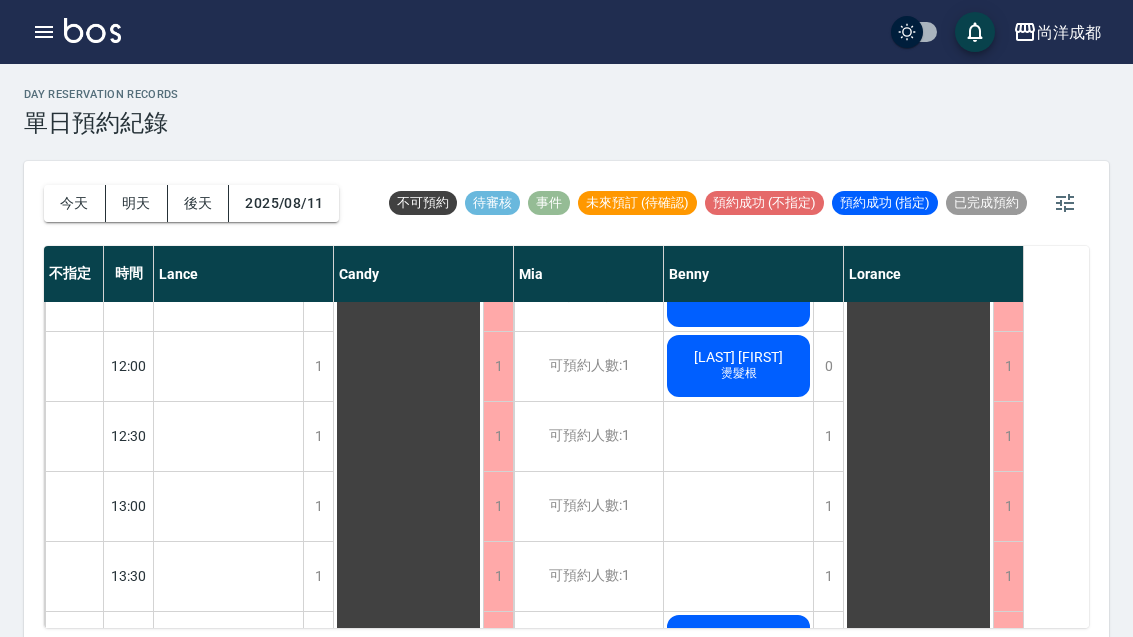 click on "1" at bounding box center [828, 506] 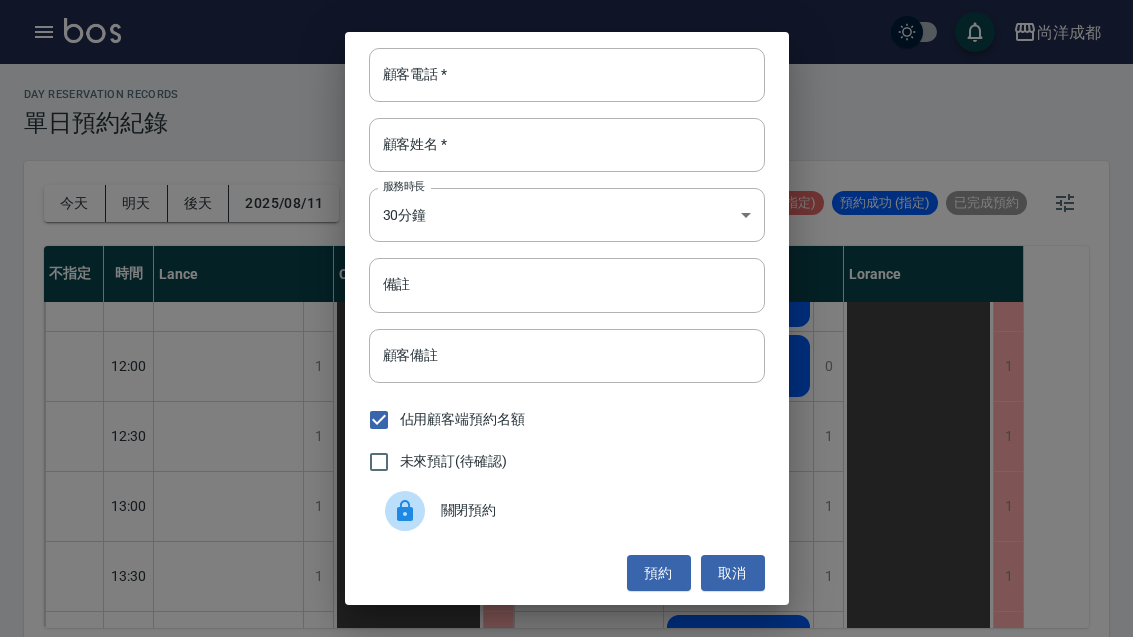 click on "備註" at bounding box center [567, 285] 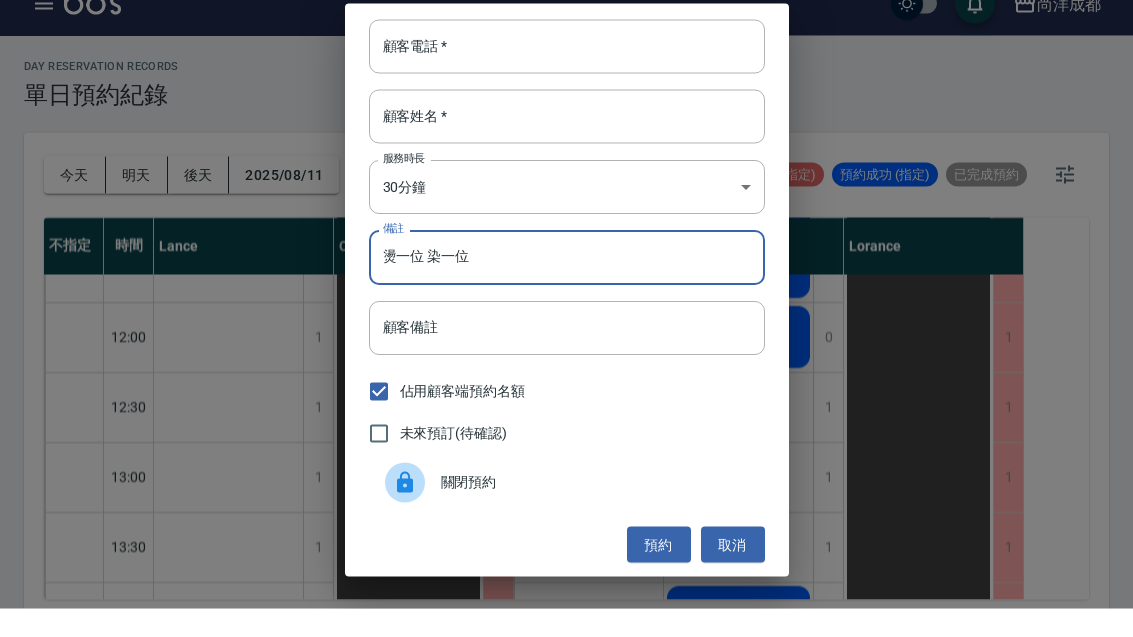 type on "燙一位 染一位" 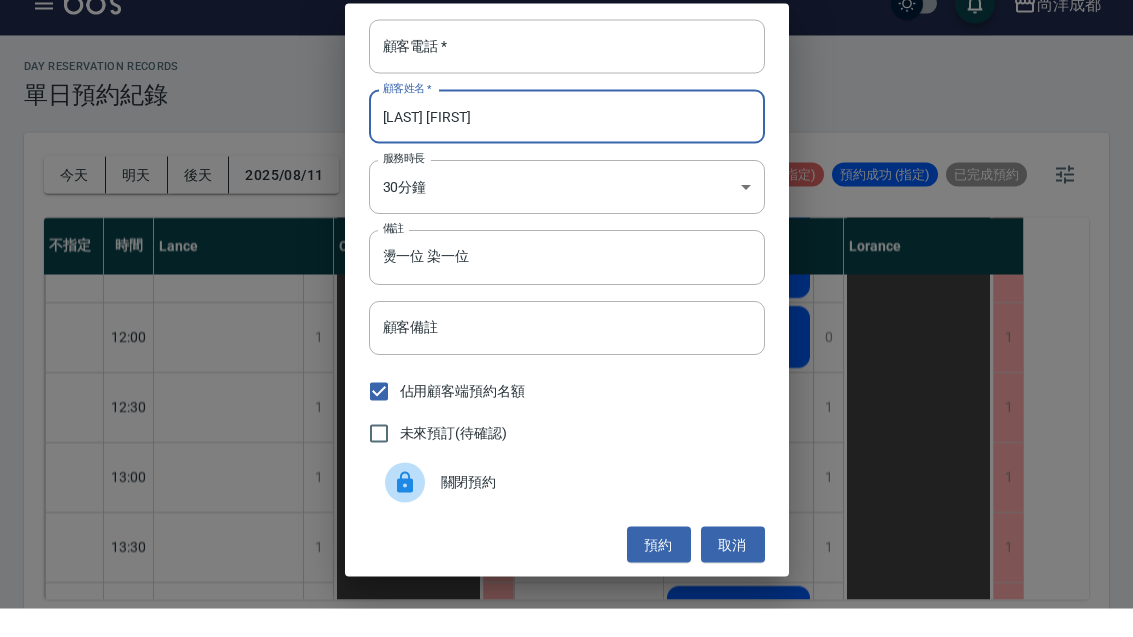 type on "黃芷蕾" 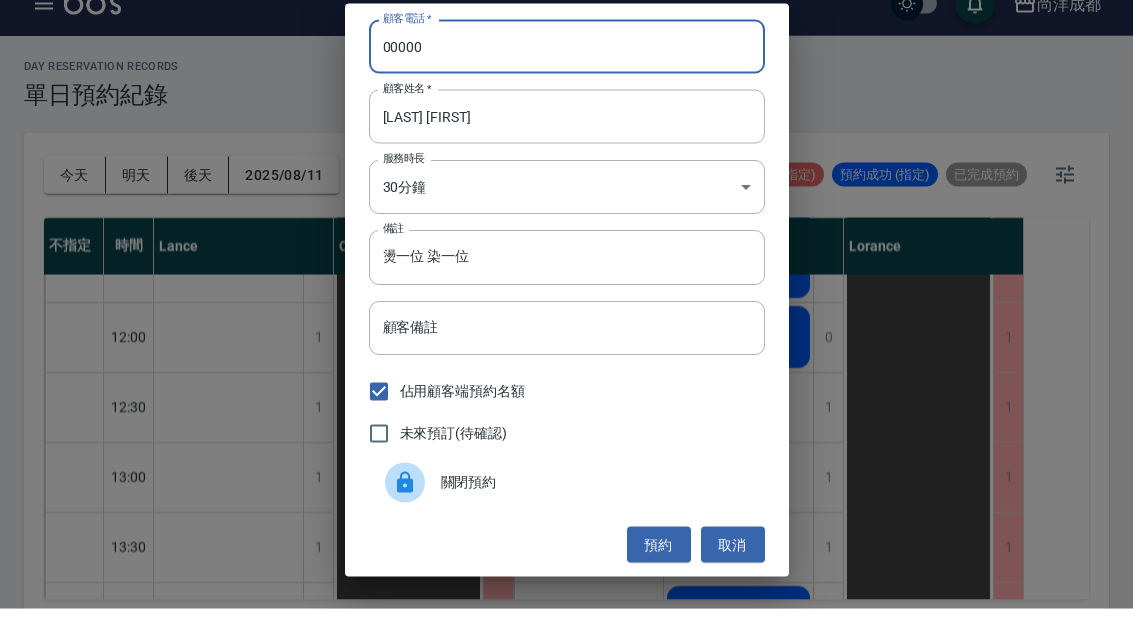 type on "00000" 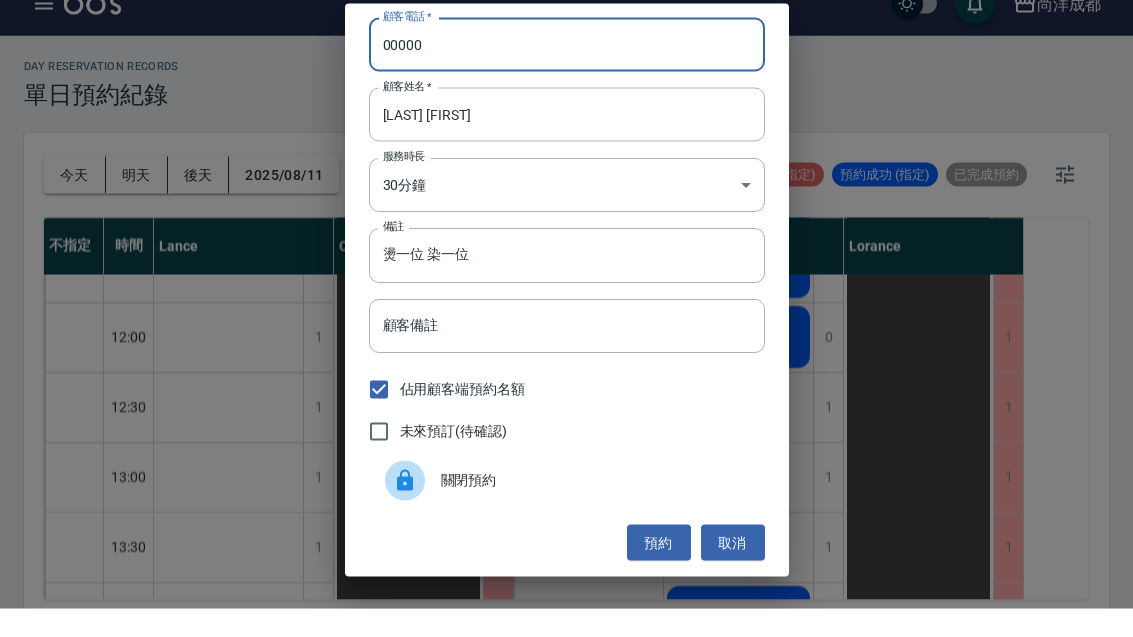 scroll, scrollTop: 2, scrollLeft: 0, axis: vertical 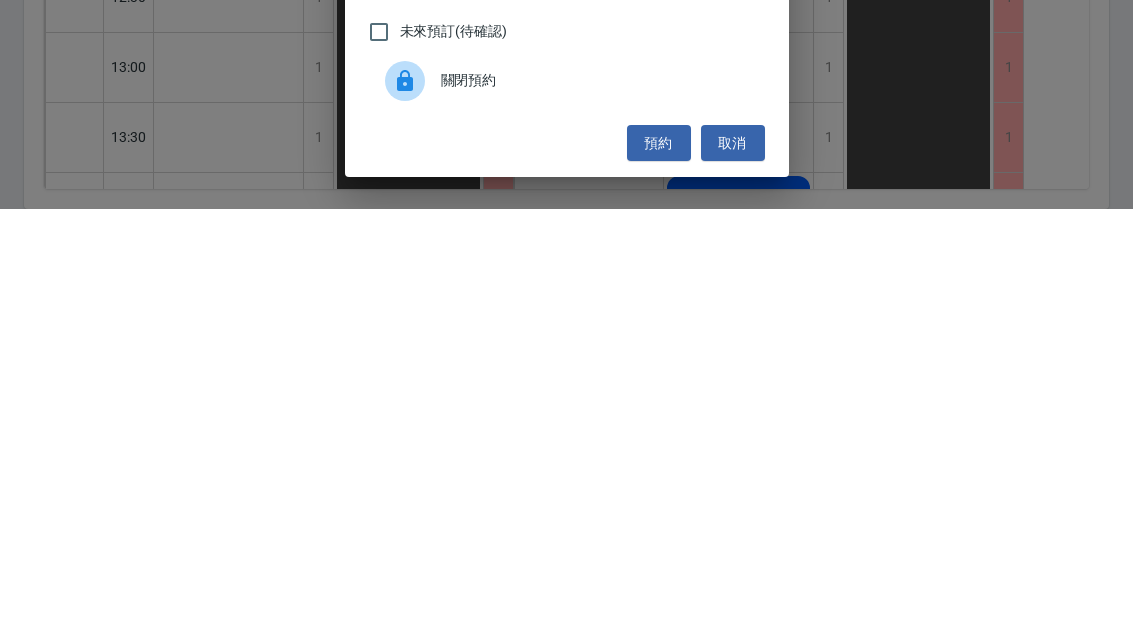 click on "預約" at bounding box center (659, 571) 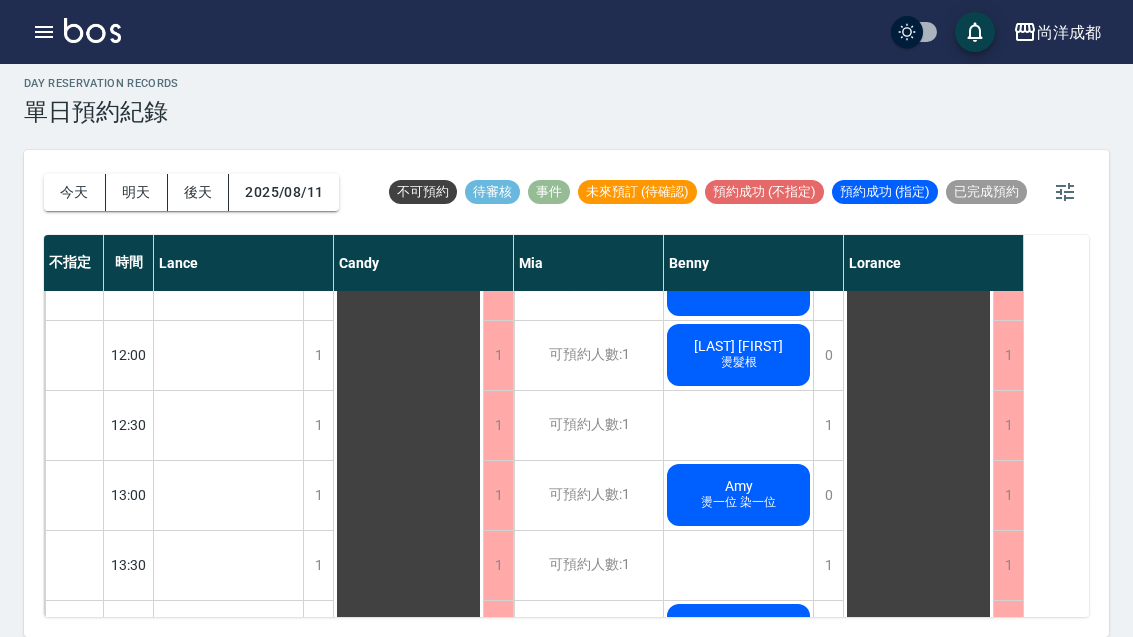 click on "燙一位 染一位" at bounding box center (228, 1377) 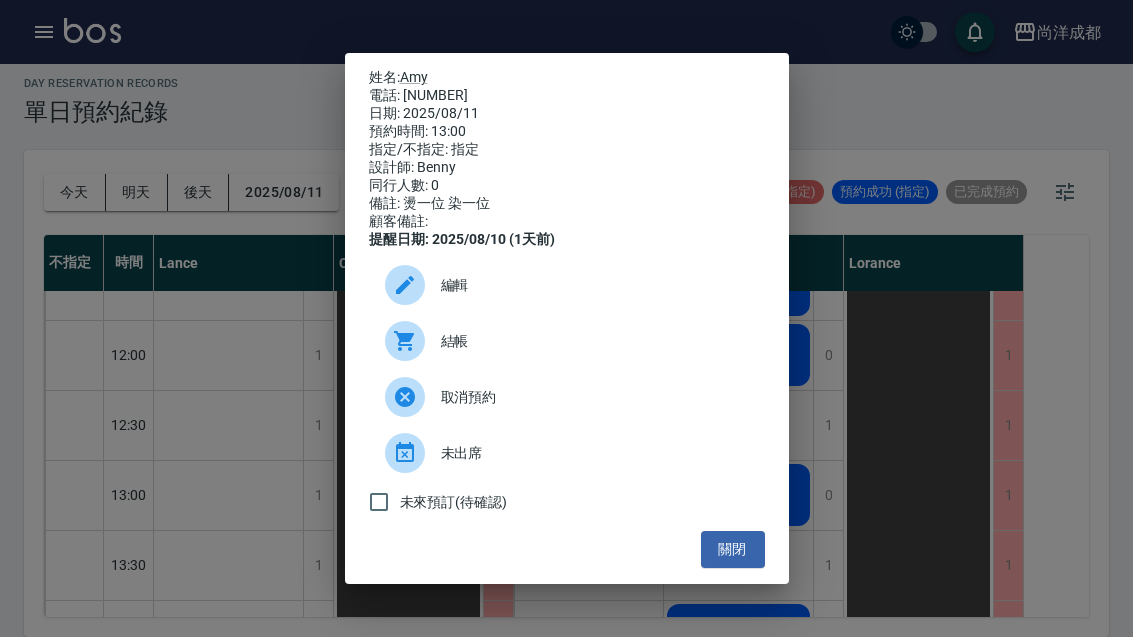 click on "關閉" at bounding box center (733, 549) 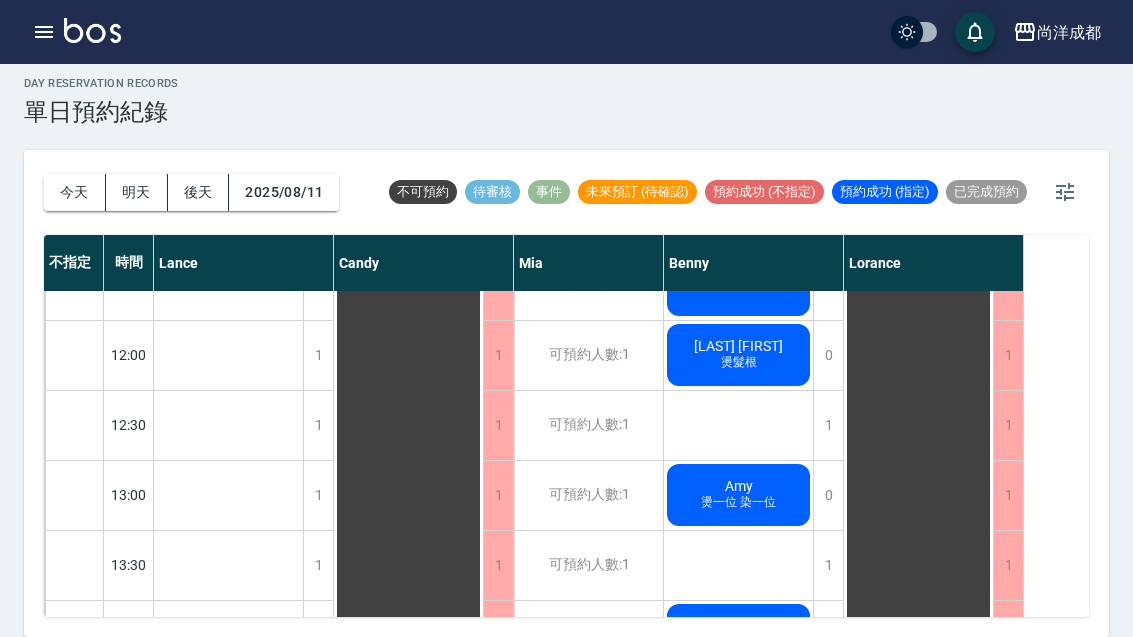 click on "燙一位 染一位" at bounding box center (228, 1377) 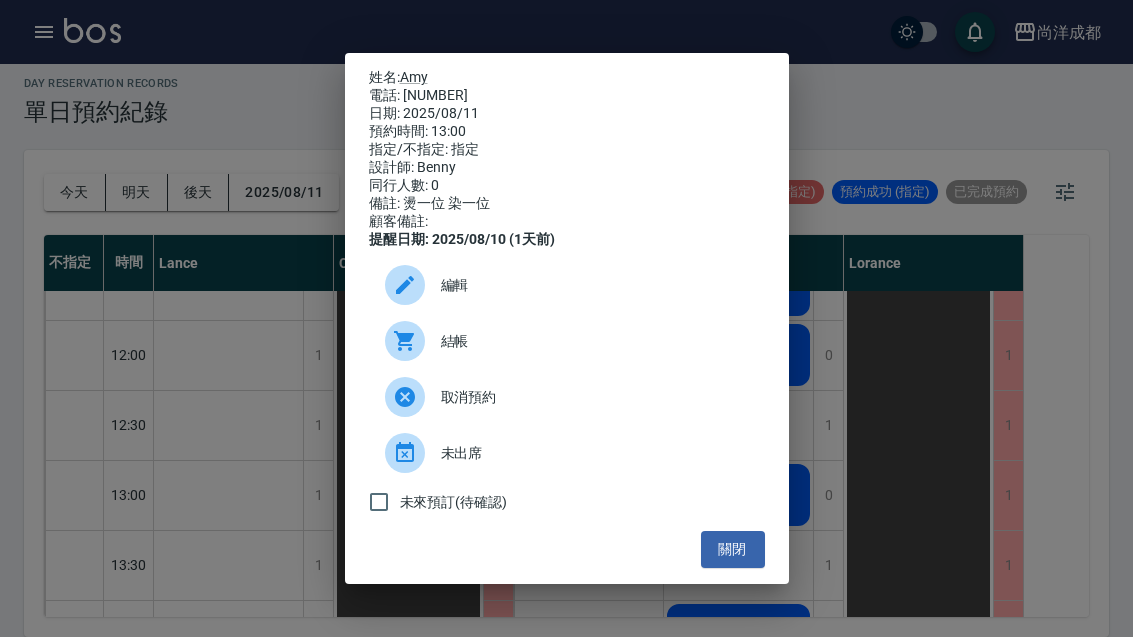 click on "編輯" at bounding box center [595, 285] 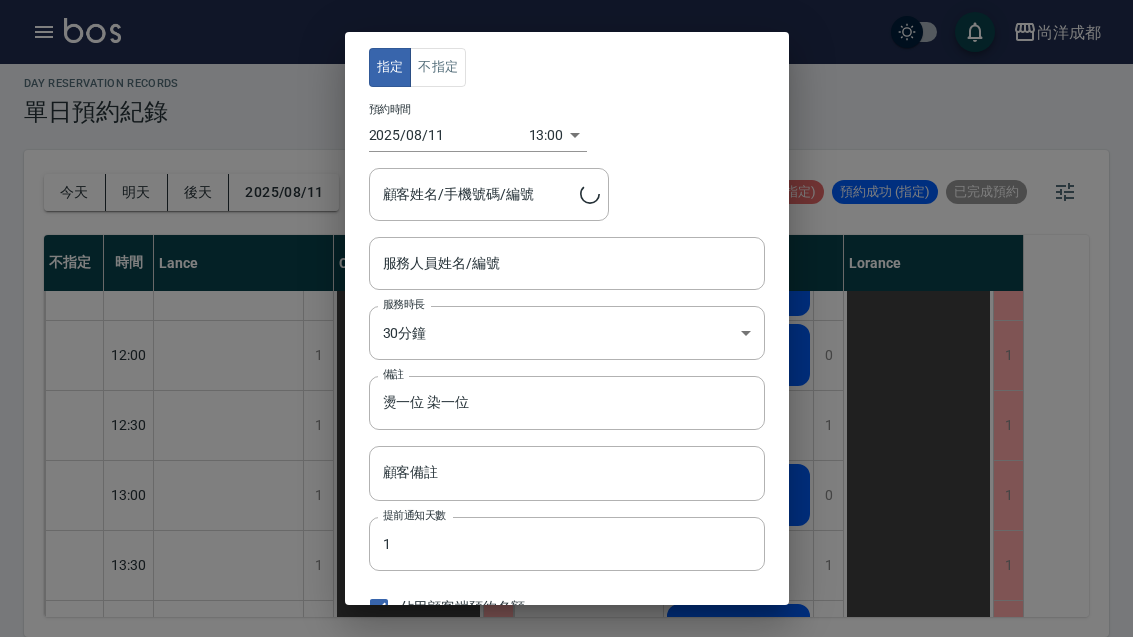type on "Benny-01" 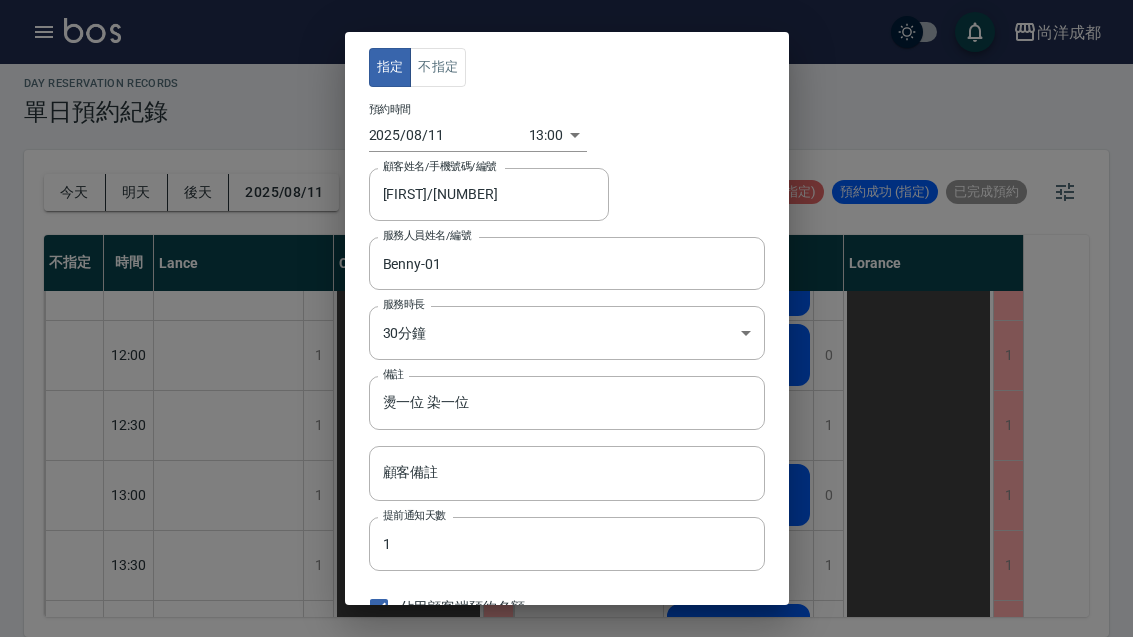 click on "Amy/00000" at bounding box center (474, 194) 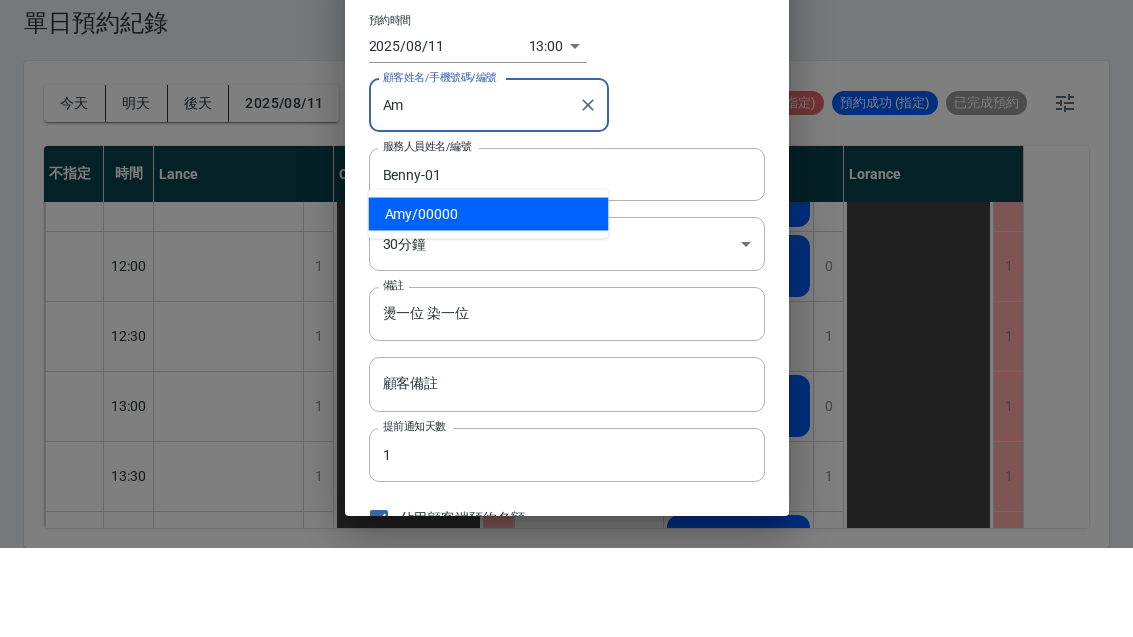 type on "A" 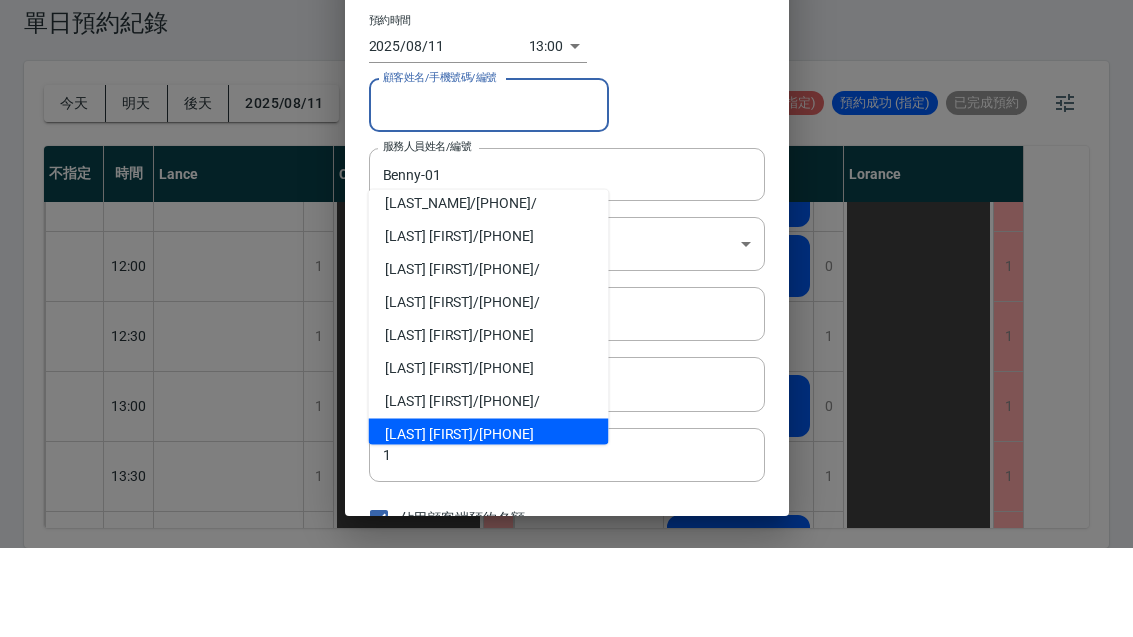 scroll, scrollTop: 276, scrollLeft: 0, axis: vertical 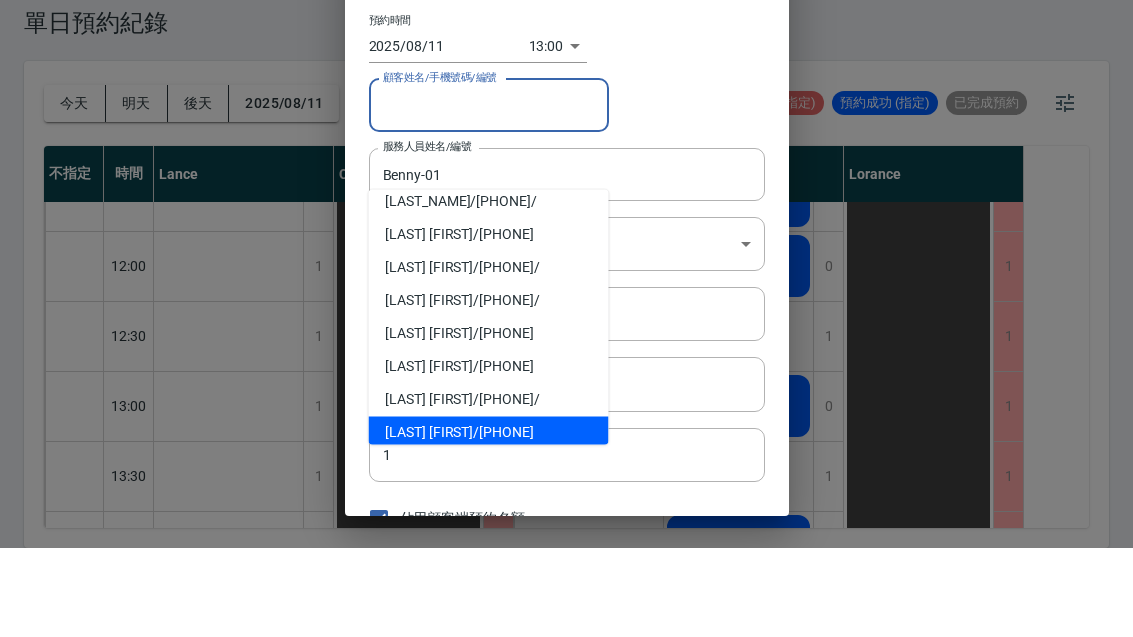 click on "顧客姓名/手機號碼/編號" at bounding box center (489, 194) 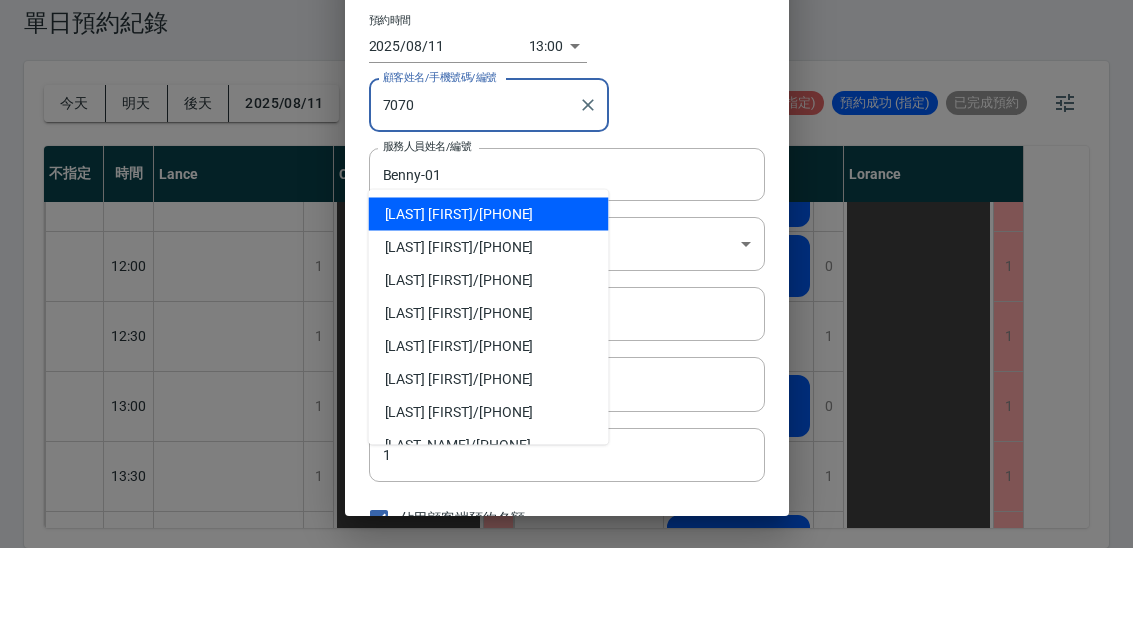type on "7070" 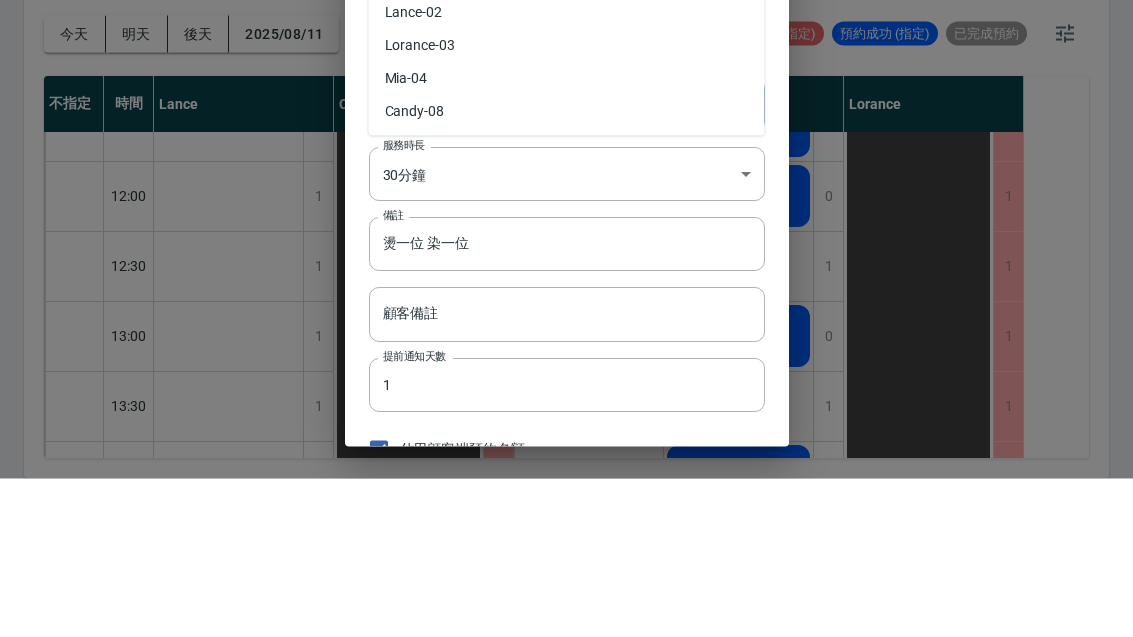 scroll, scrollTop: 0, scrollLeft: 0, axis: both 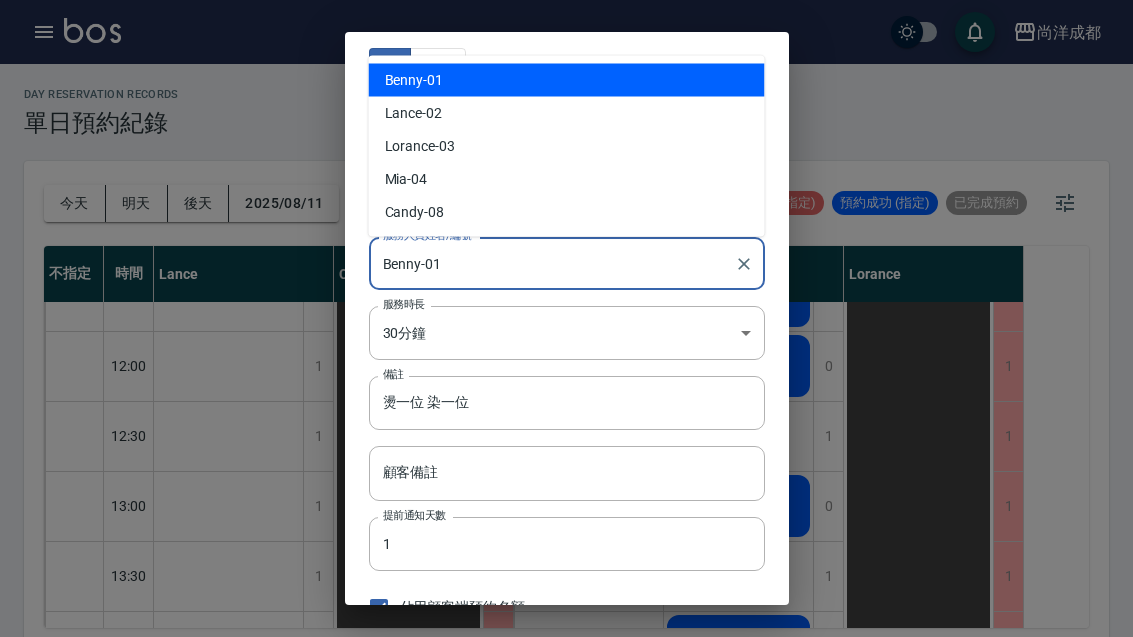 click on "指定 不指定 預約時間 2025/08/11 13:00 1754888400000 顧客姓名/手機號碼/編號 7070 顧客姓名/手機號碼/編號 服務人員姓名/編號 Benny-01 服務人員姓名/編號 服務時長 30分鐘 1 服務時長 備註 燙一位 染一位 備註 顧客備註 顧客備註 提前通知天數 1 提前通知天數 佔用顧客端預約名額 未來預訂(待確認) 儲存 關閉" at bounding box center [566, 318] 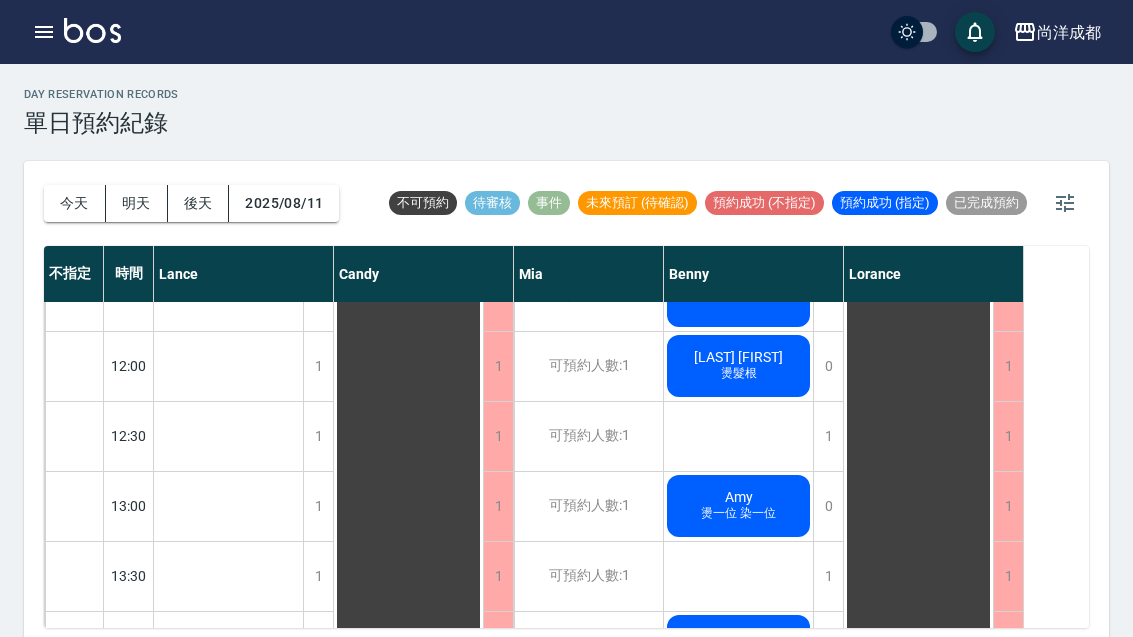 click on "燙一位 染一位" at bounding box center (228, 1388) 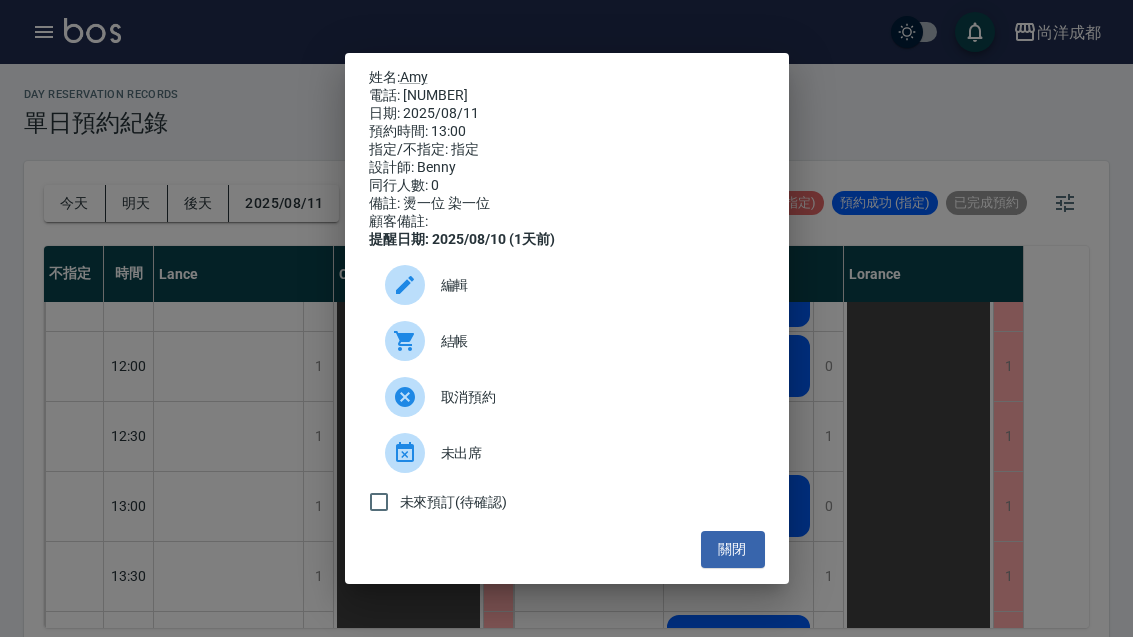 click on "編輯" at bounding box center [595, 285] 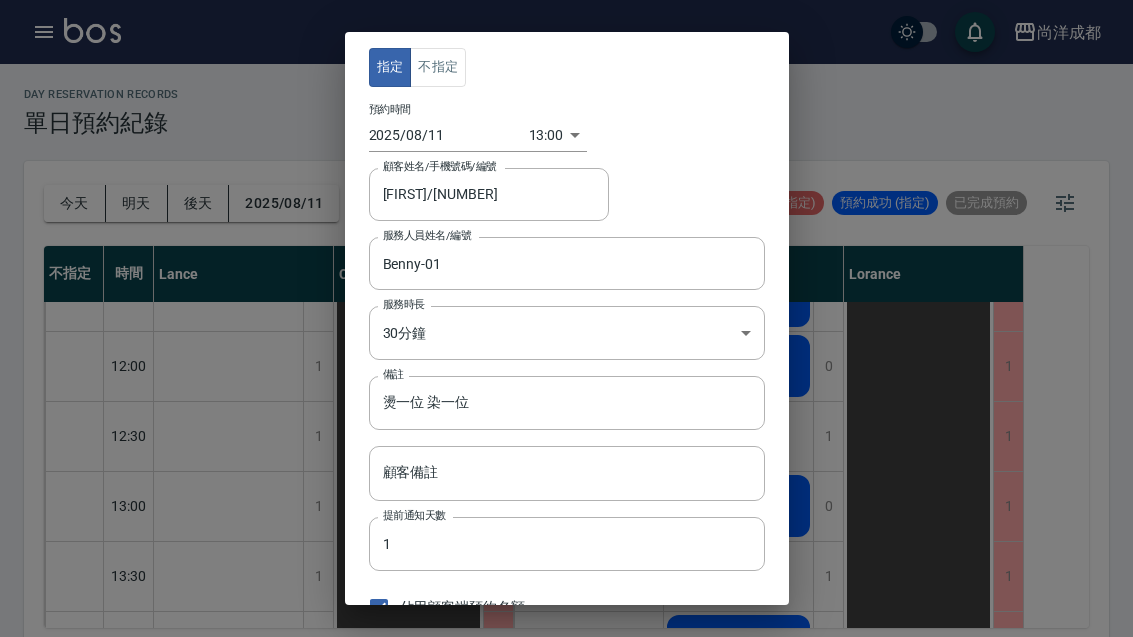 click on "Amy/00000" at bounding box center (474, 194) 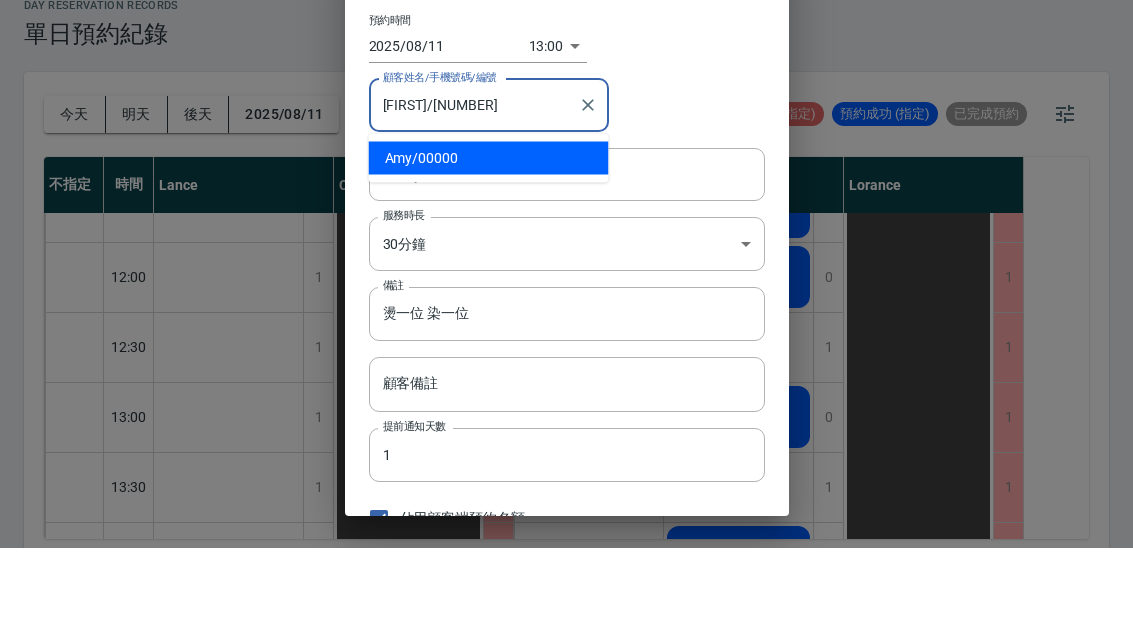 scroll, scrollTop: 0, scrollLeft: 0, axis: both 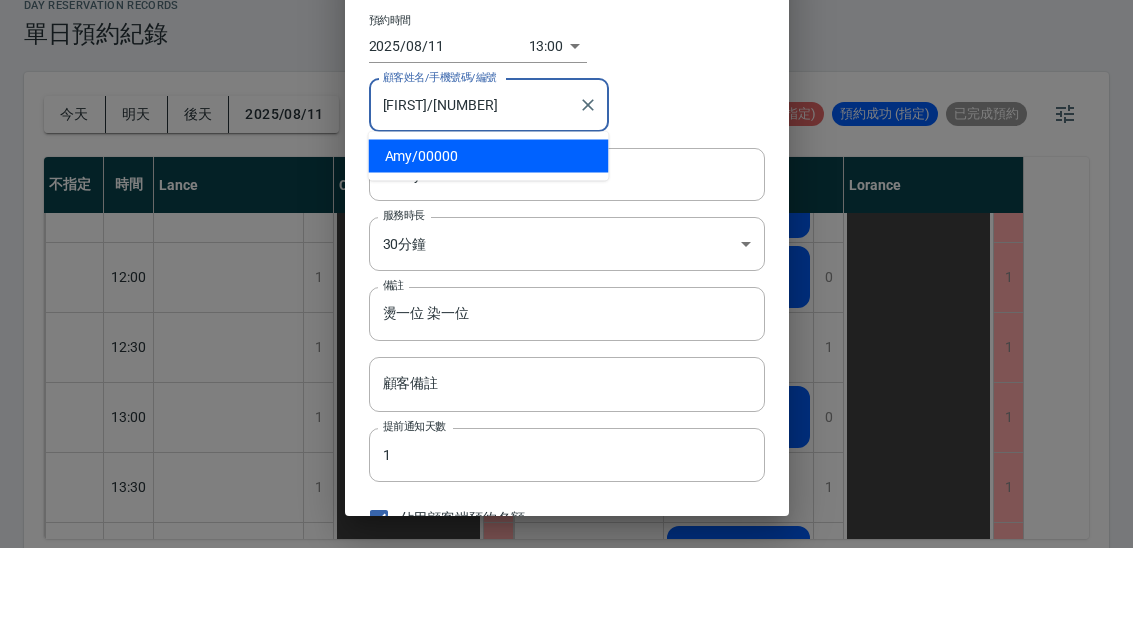 click on "Amy/00000" at bounding box center (474, 194) 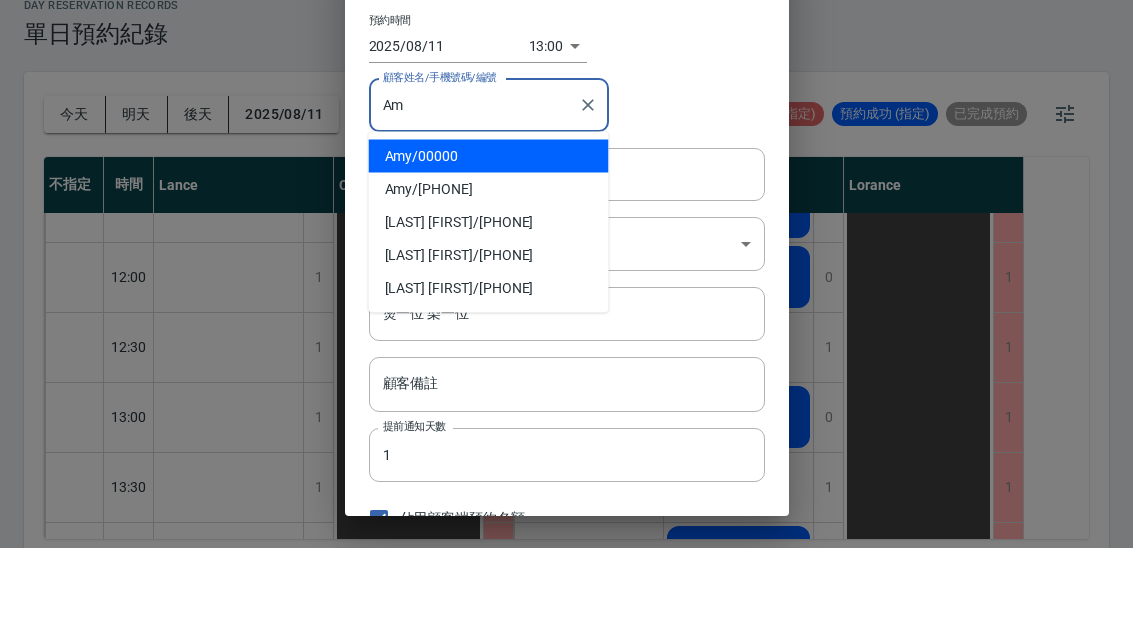 type on "A" 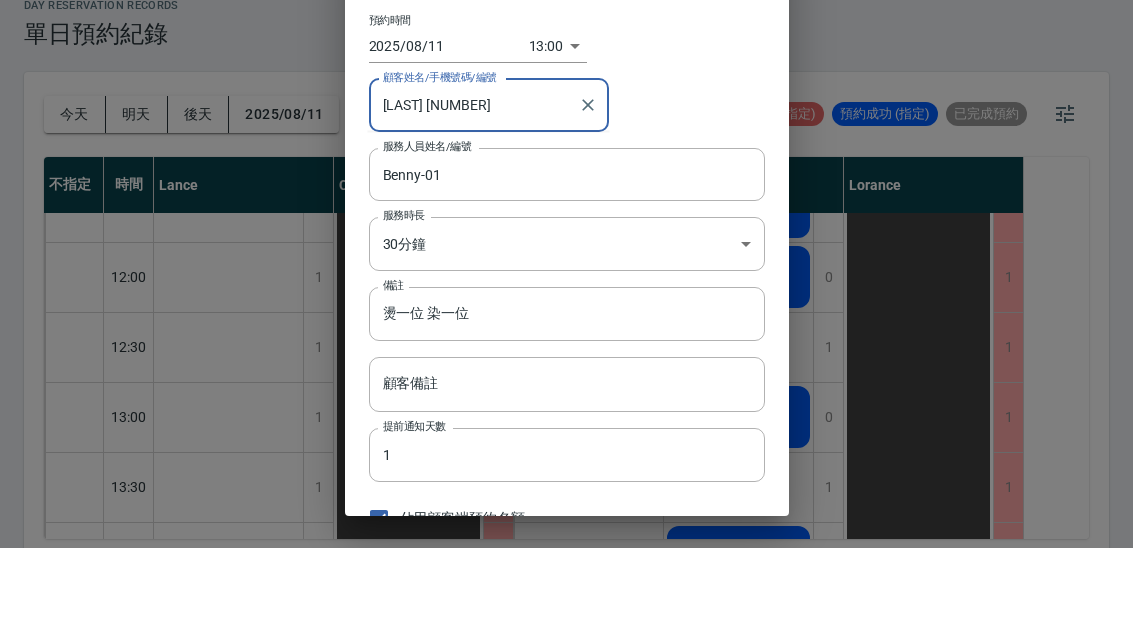 type on "黃 77777" 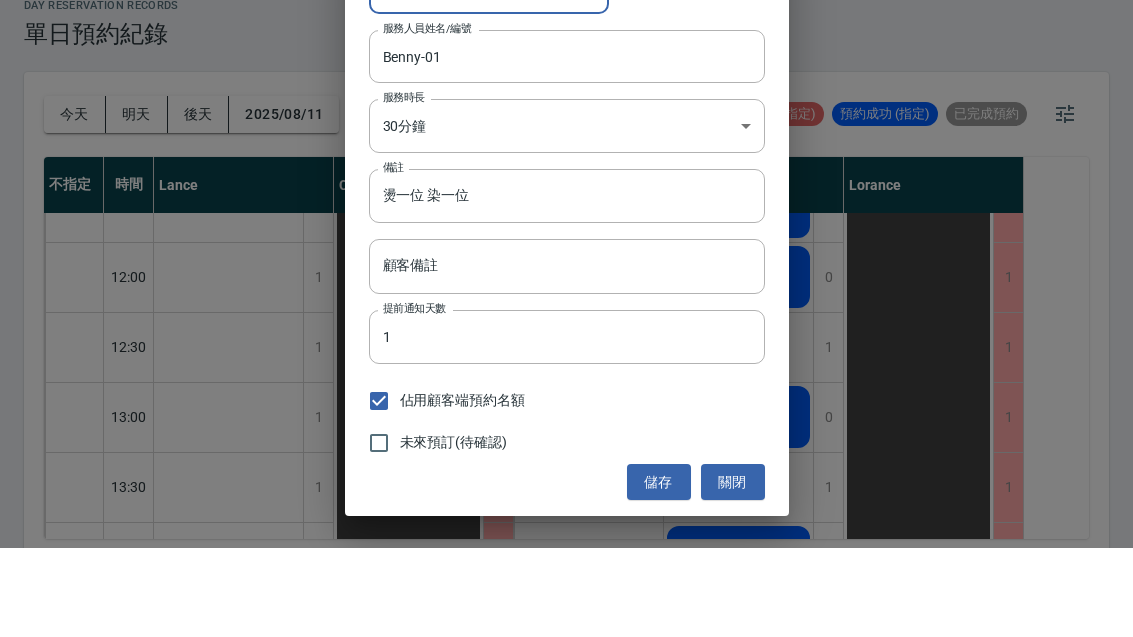 scroll, scrollTop: 117, scrollLeft: 0, axis: vertical 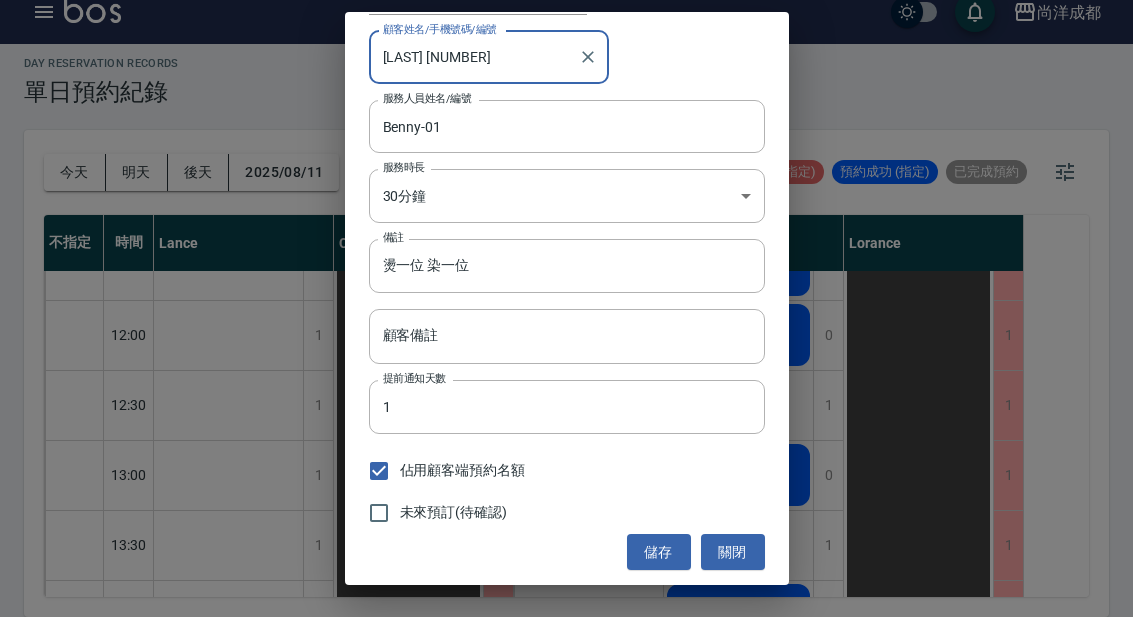click on "儲存" at bounding box center [659, 572] 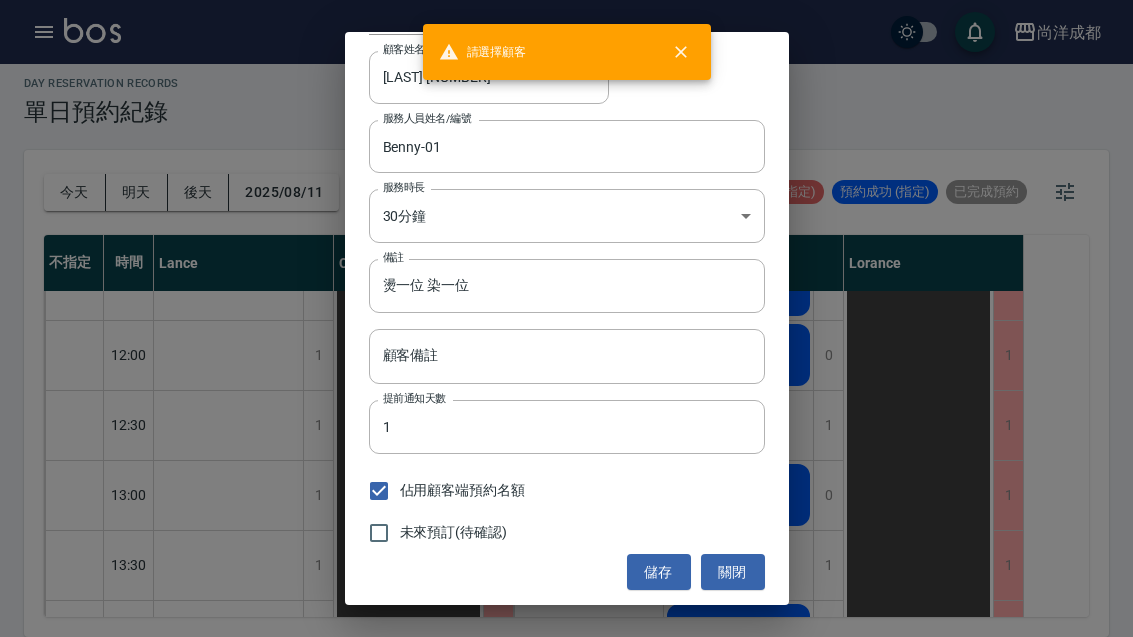 click on "儲存" at bounding box center [659, 572] 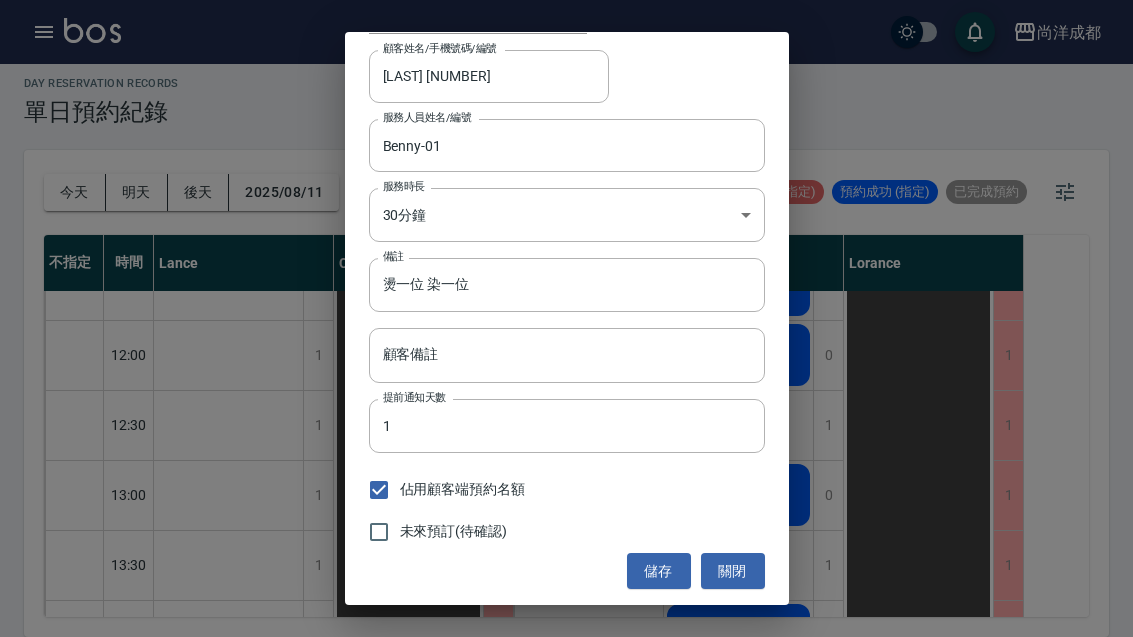 scroll, scrollTop: 117, scrollLeft: 0, axis: vertical 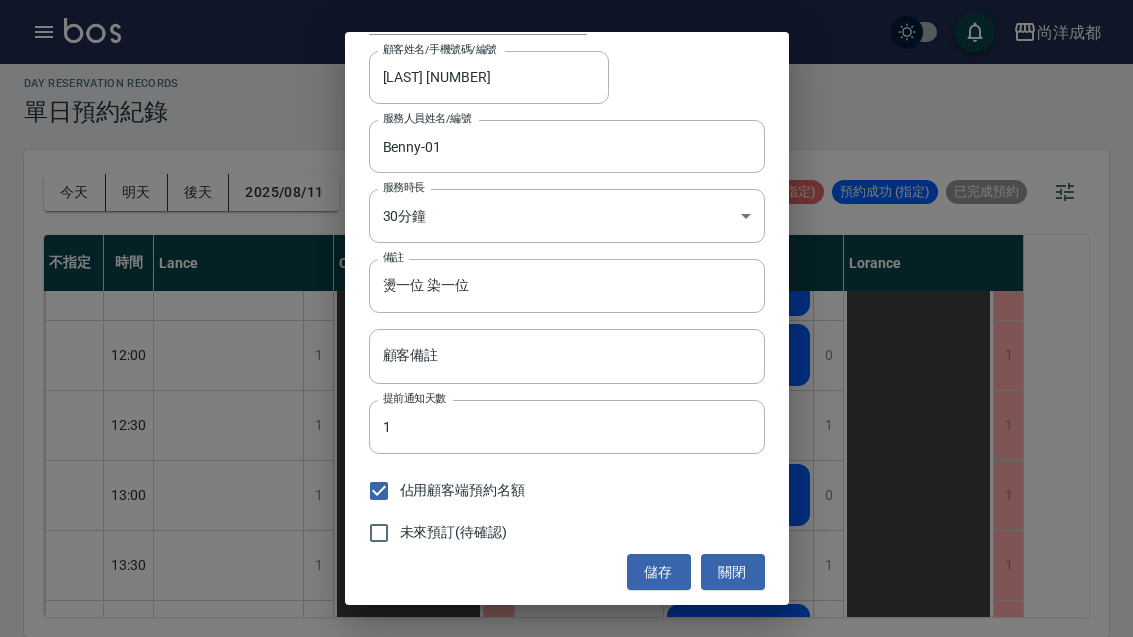 click on "佔用顧客端預約名額" at bounding box center (379, 491) 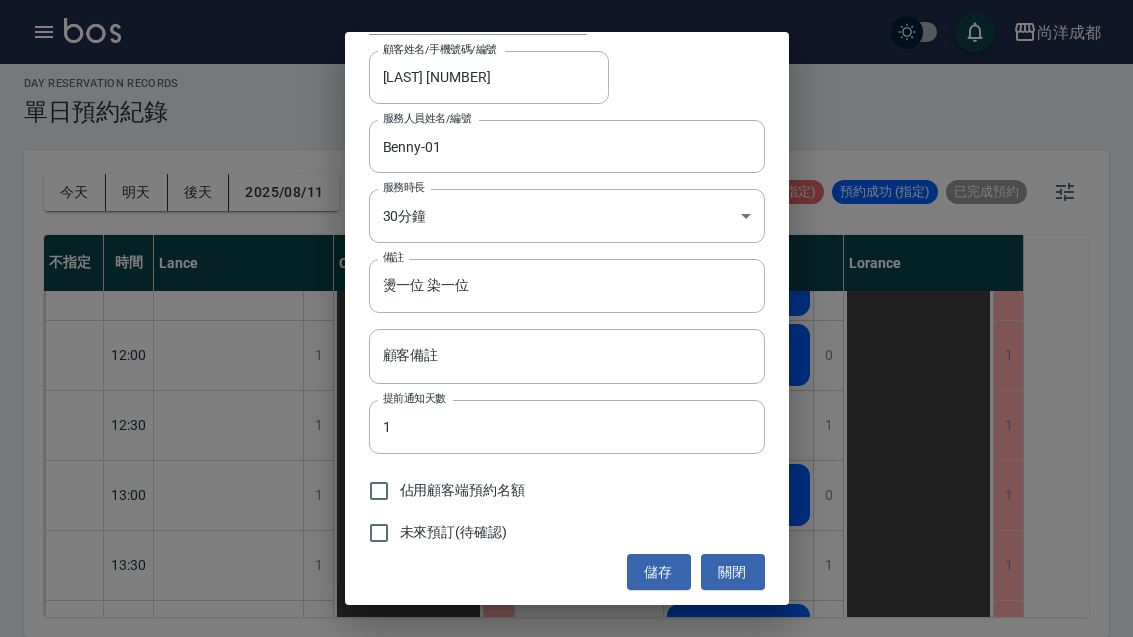 click on "儲存" at bounding box center [659, 572] 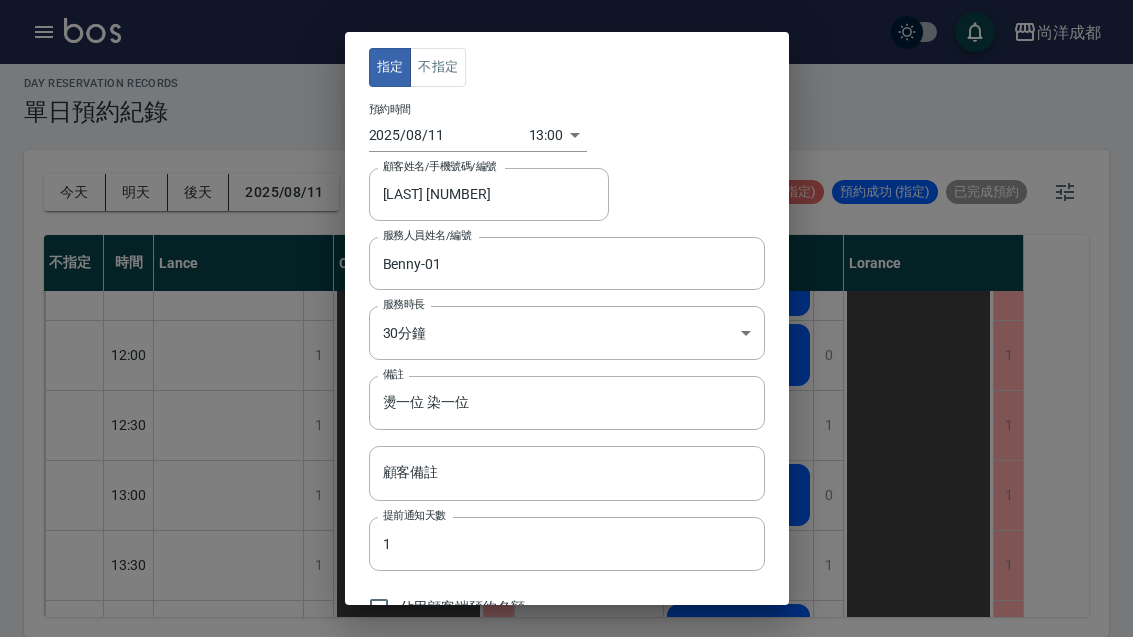 scroll, scrollTop: 0, scrollLeft: 0, axis: both 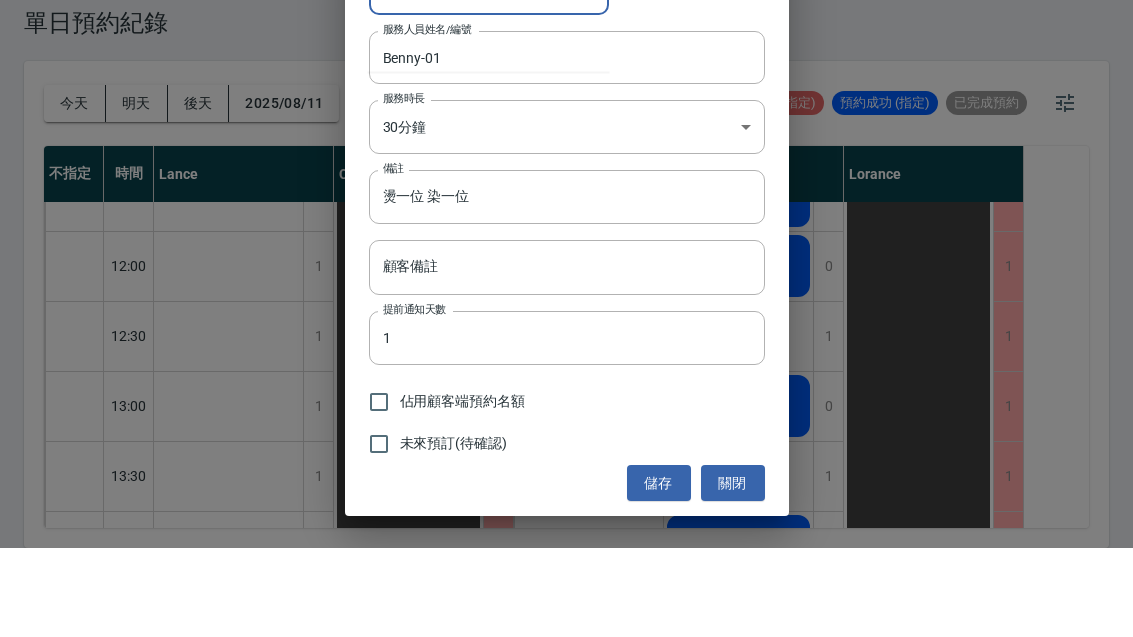 type on "黃芷蕾 77777" 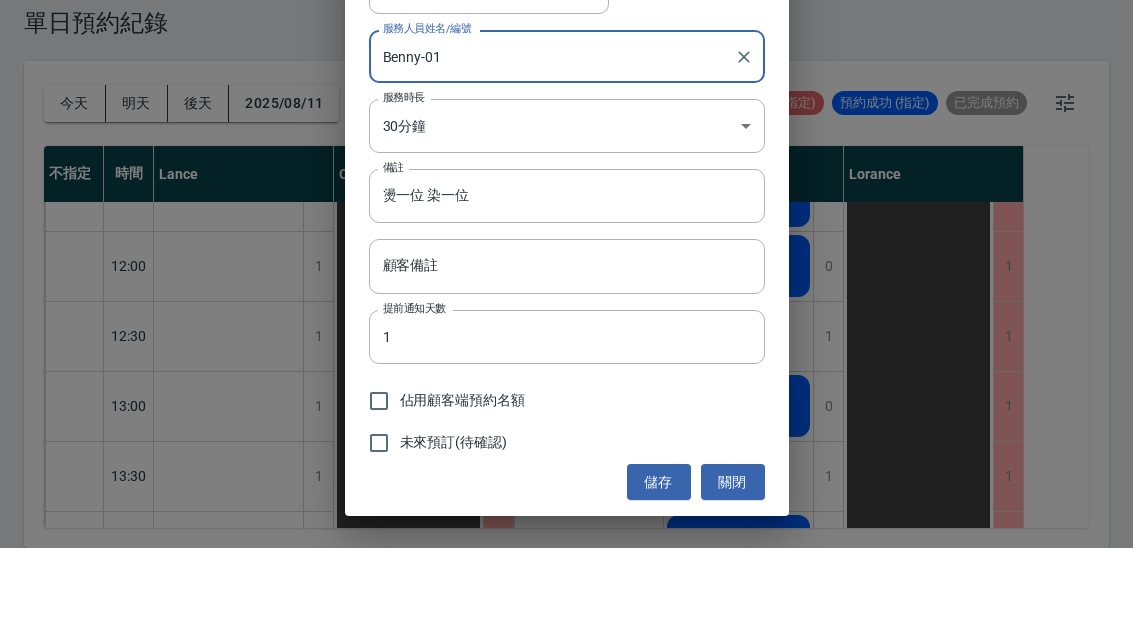scroll, scrollTop: 117, scrollLeft: 0, axis: vertical 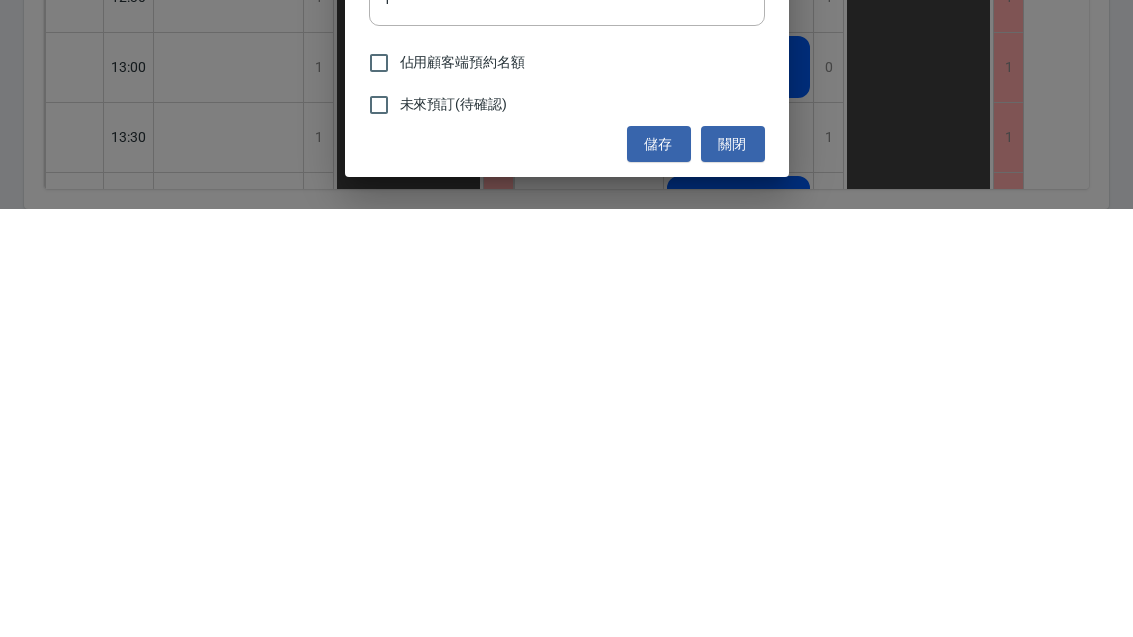 click on "儲存" at bounding box center [659, 572] 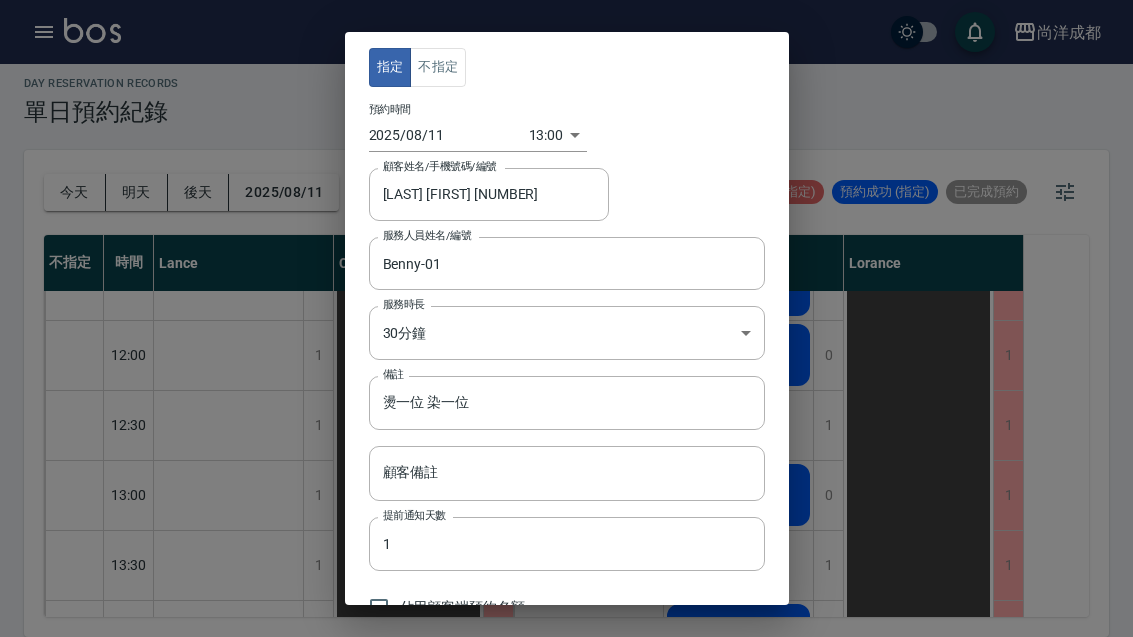 scroll, scrollTop: 0, scrollLeft: 0, axis: both 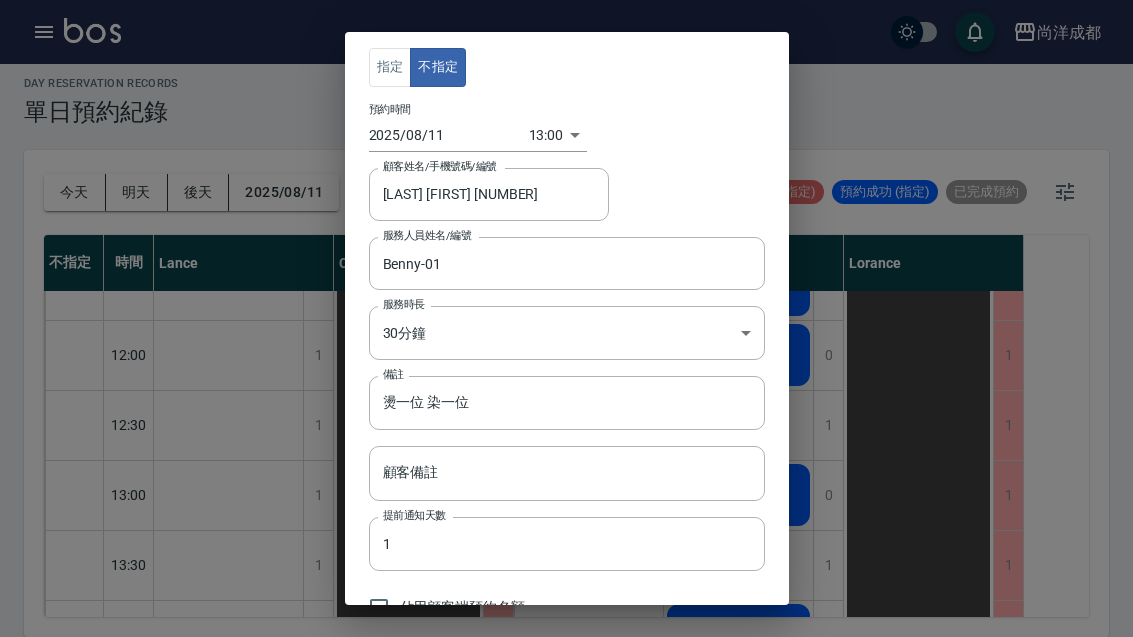 click on "指定 不指定 預約時間 2025/08/11 13:00 1754888400000 顧客姓名/手機號碼/編號 黃芷蕾 77777 顧客姓名/手機號碼/編號 服務人員姓名/編號 Benny-01 服務人員姓名/編號 服務時長 30分鐘 1 服務時長 備註 燙一位 染一位 備註 顧客備註 顧客備註 提前通知天數 1 提前通知天數 佔用顧客端預約名額 未來預訂(待確認) 儲存 關閉" at bounding box center (566, 318) 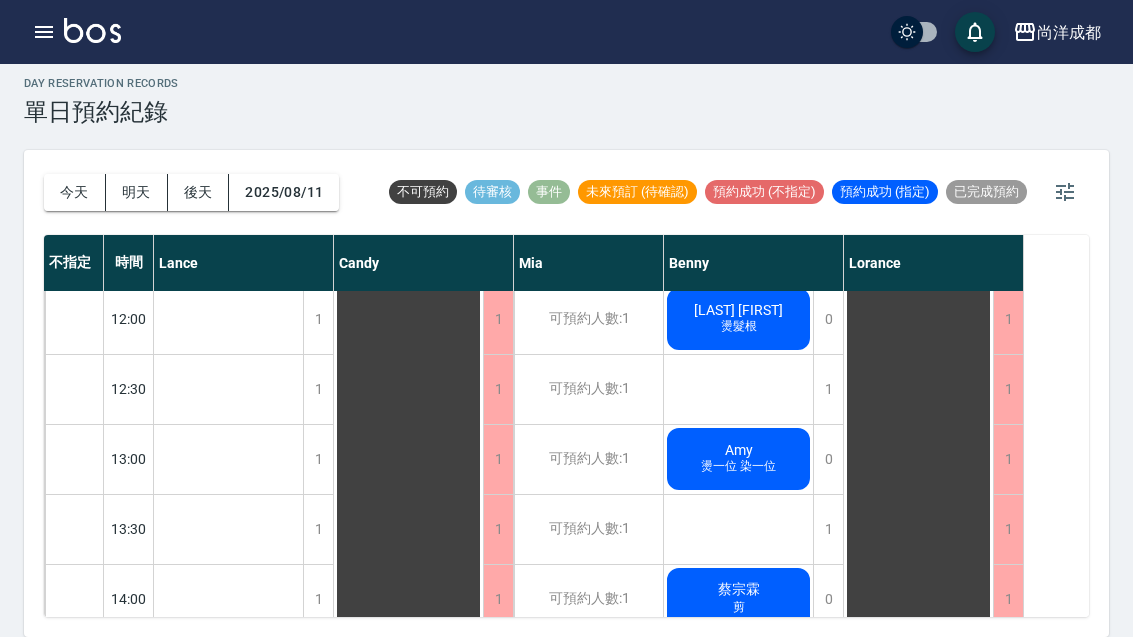 scroll, scrollTop: 233, scrollLeft: 0, axis: vertical 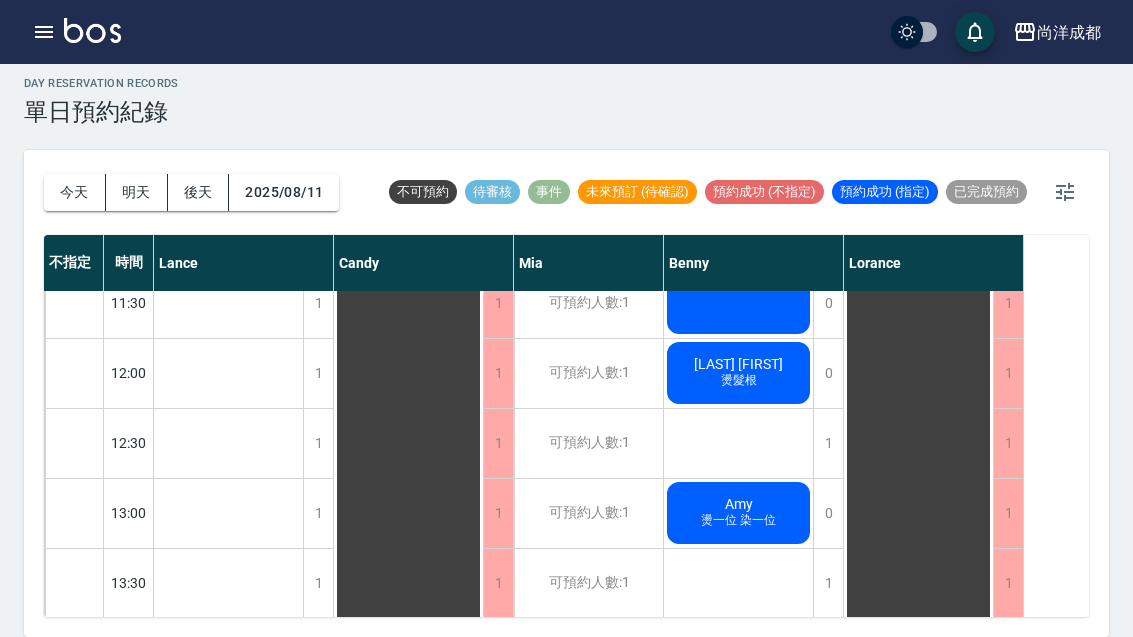 click on "Amy" at bounding box center (228, 1379) 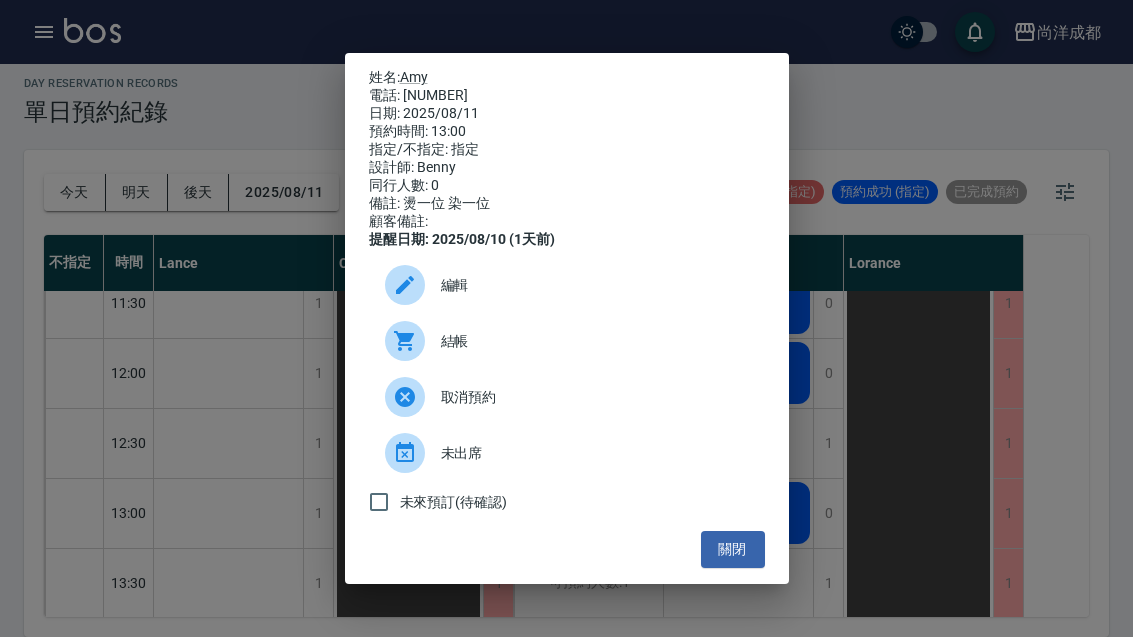 click on "編輯" at bounding box center (595, 285) 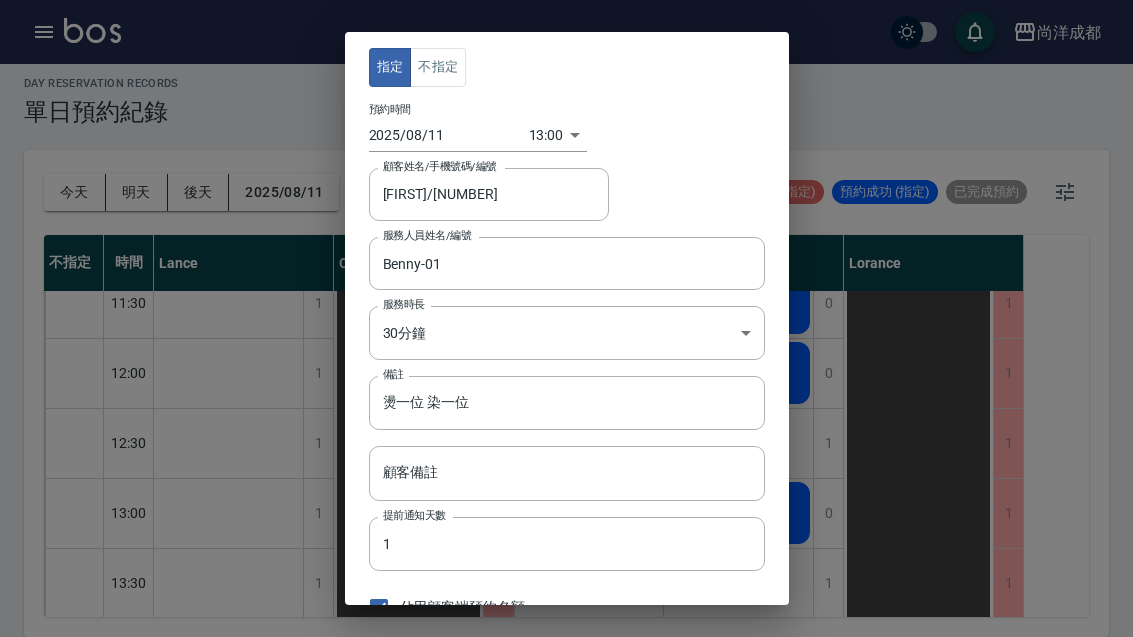 click on "Amy/00000" at bounding box center [474, 194] 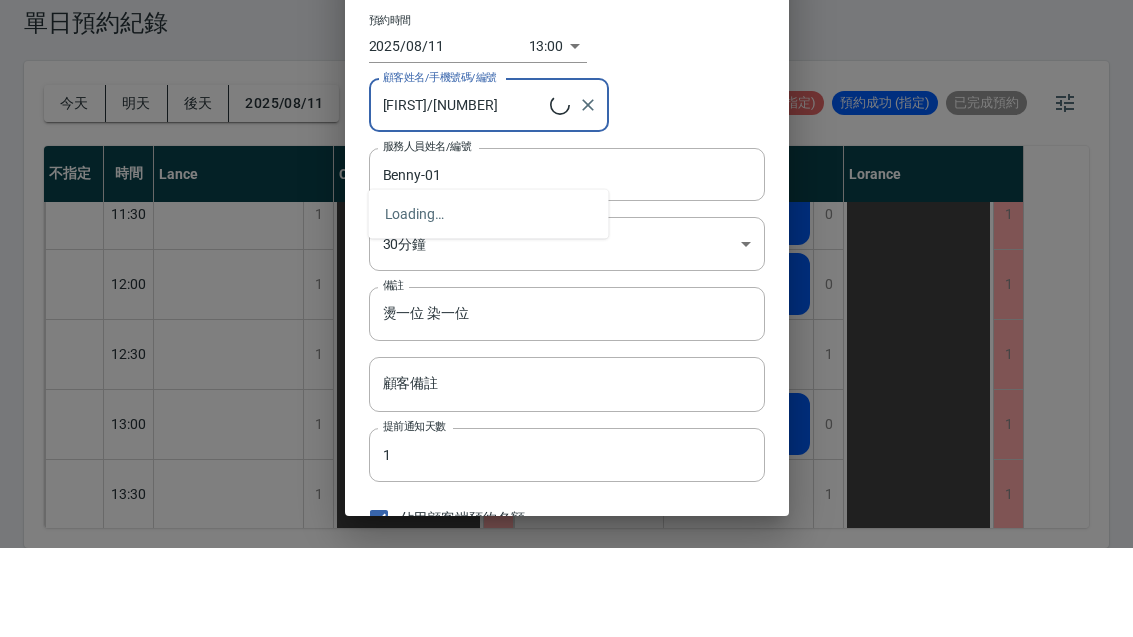 type on "Amy/00000" 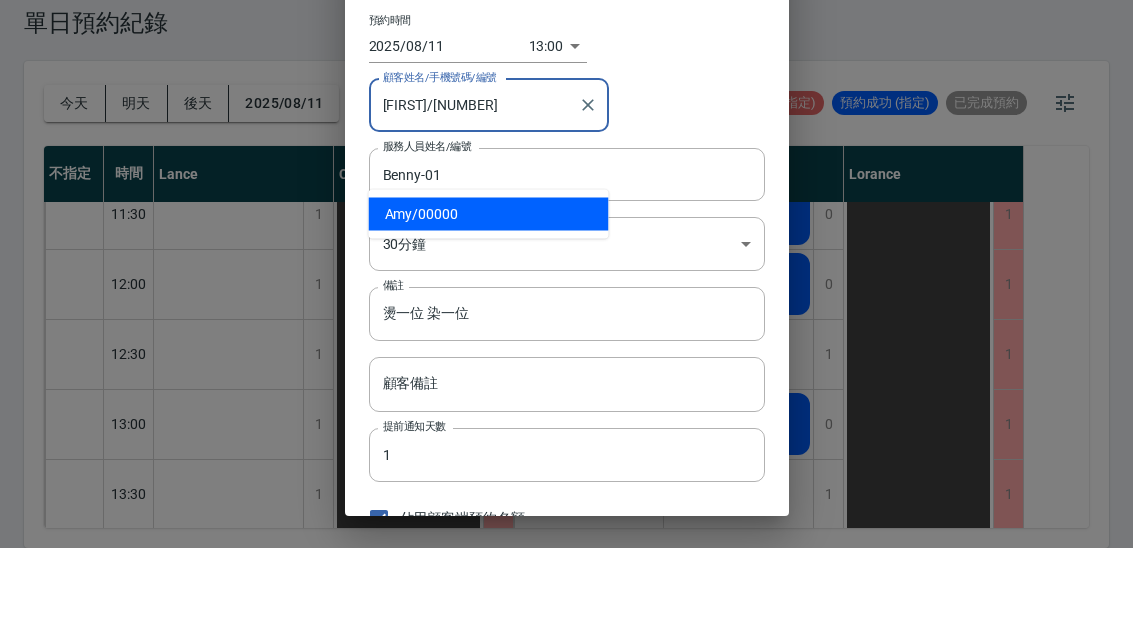 click at bounding box center (588, 194) 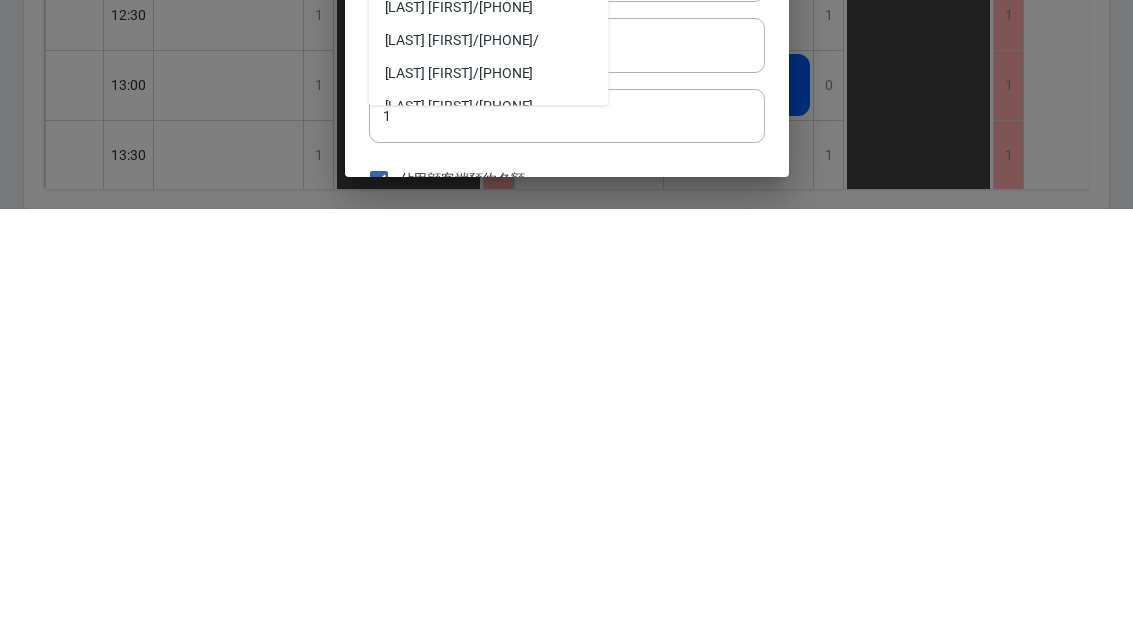 scroll, scrollTop: 0, scrollLeft: 0, axis: both 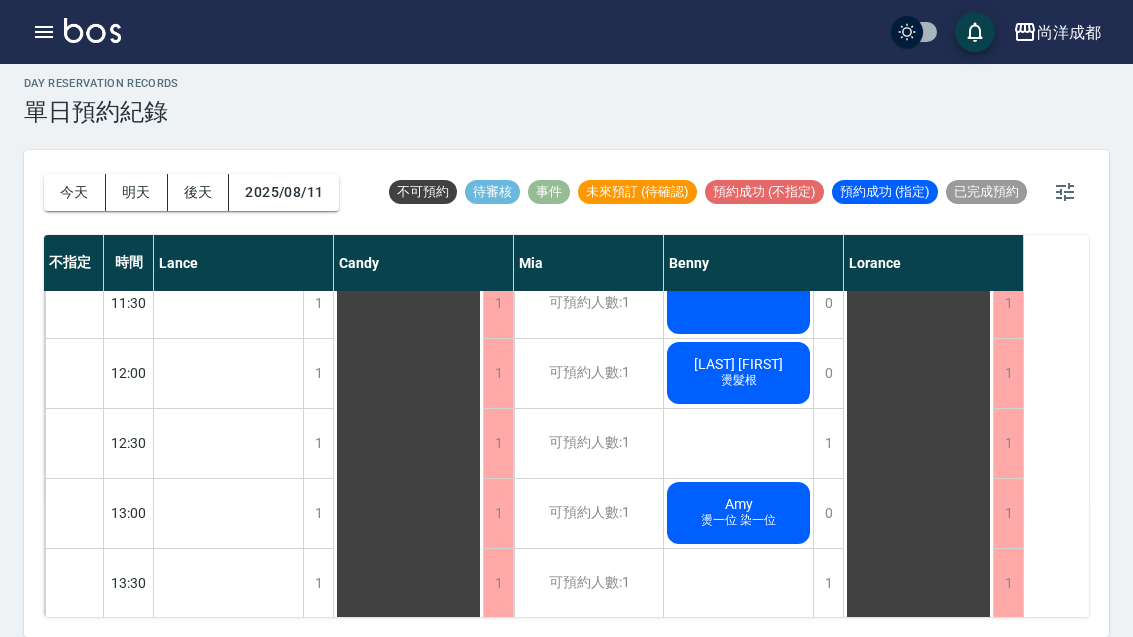 click on "燙一位 染一位" at bounding box center [228, 1395] 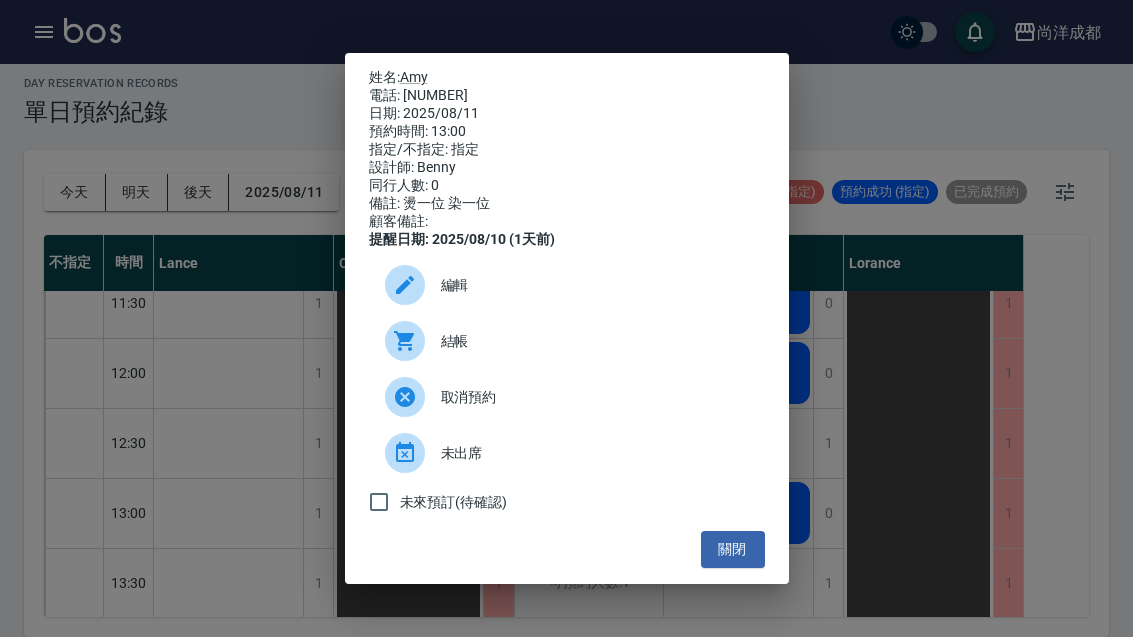 click on "姓名:  Amy 電話: 00000 日期: 2025/08/11 預約時間: 13:00 指定/不指定: 指定 設計師: Benny 同行人數: 0 備註: 燙一位 染一位 顧客備註:  提醒日期: 2025/08/10 (1天前) 編輯 結帳 取消預約 未出席 未來預訂(待確認) 關閉" at bounding box center (566, 318) 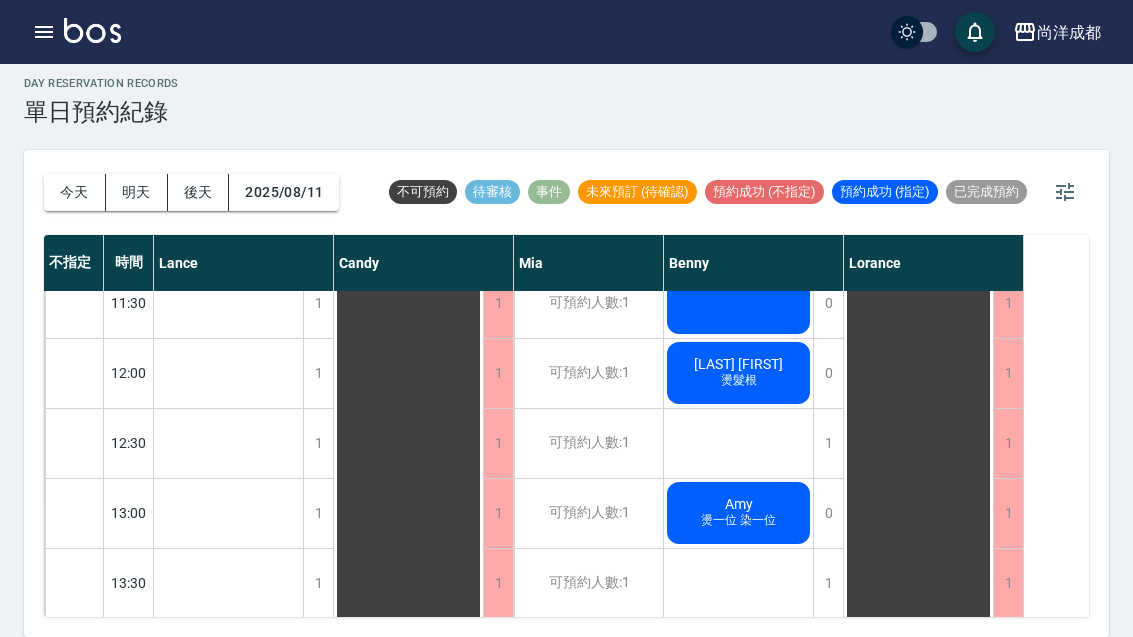 click on "2025/08/11" at bounding box center [284, 192] 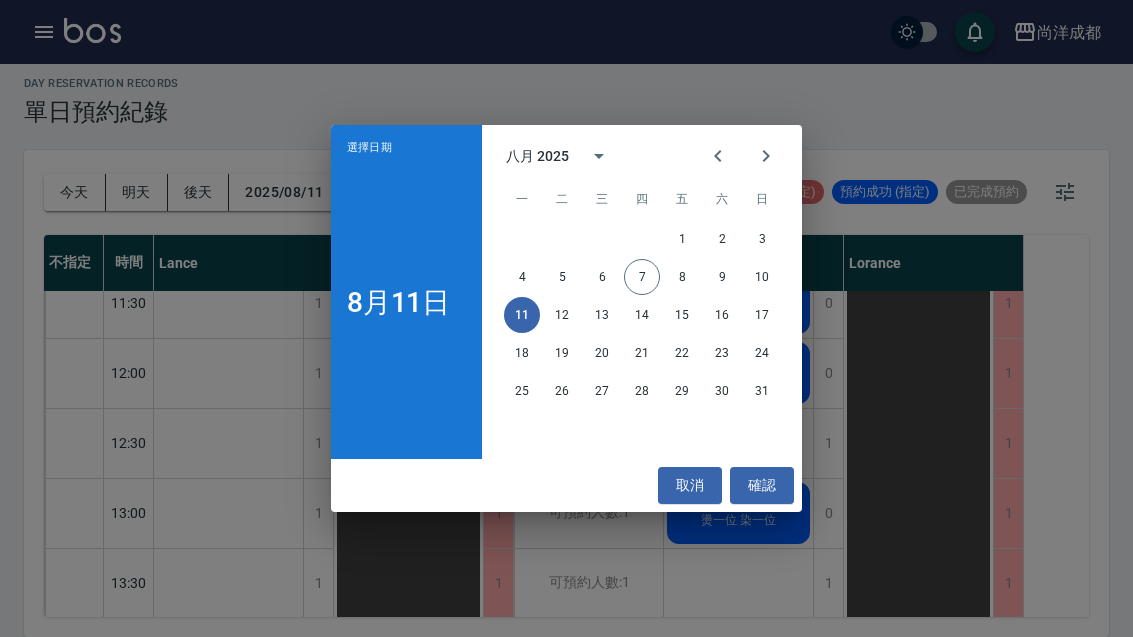 click on "9" at bounding box center (722, 277) 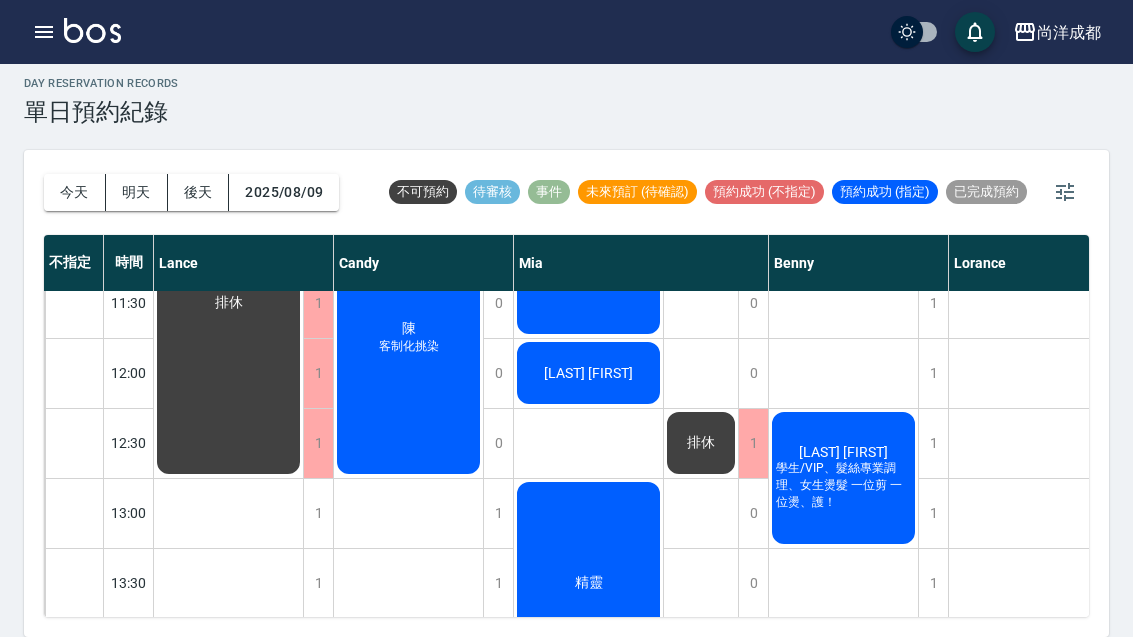click on "2025/08/09" at bounding box center [284, 192] 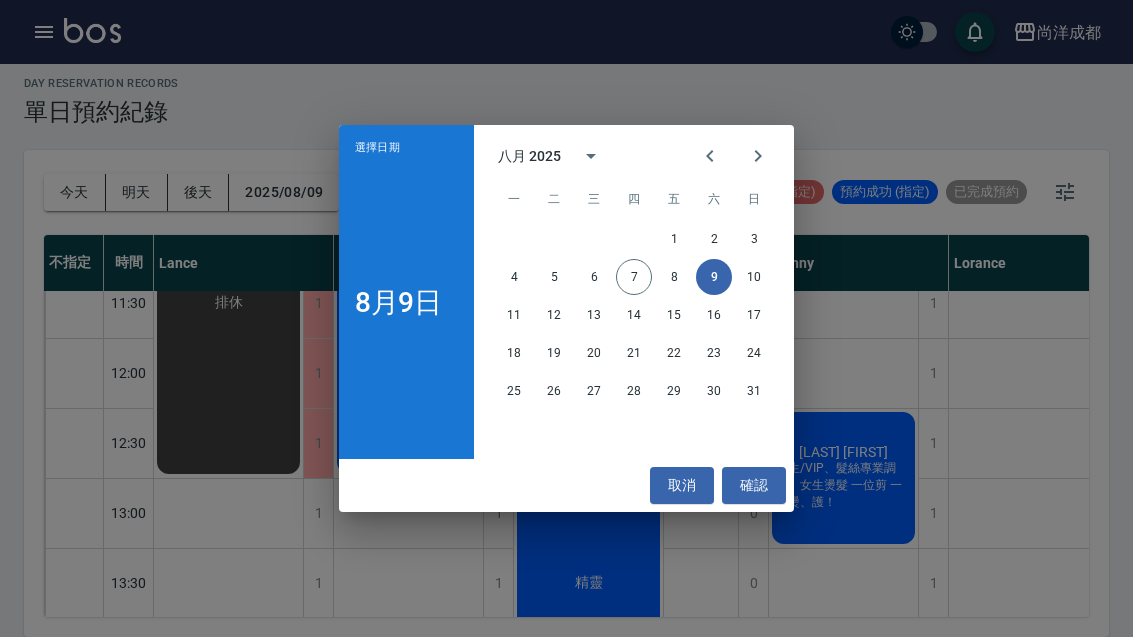 click on "取消" at bounding box center [682, 485] 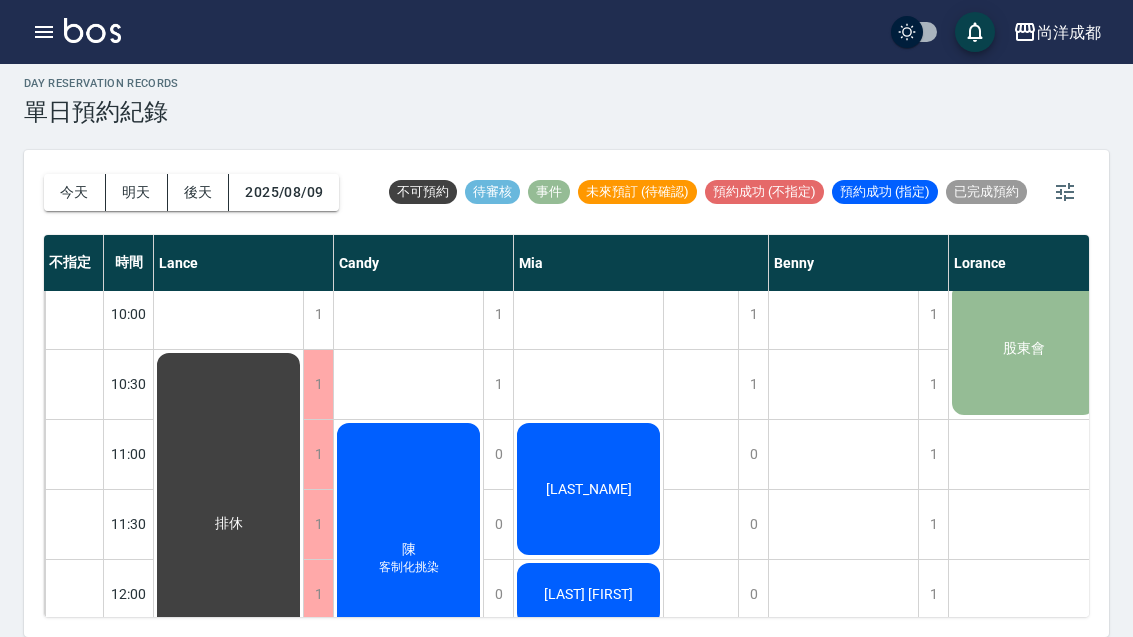 scroll, scrollTop: 12, scrollLeft: 0, axis: vertical 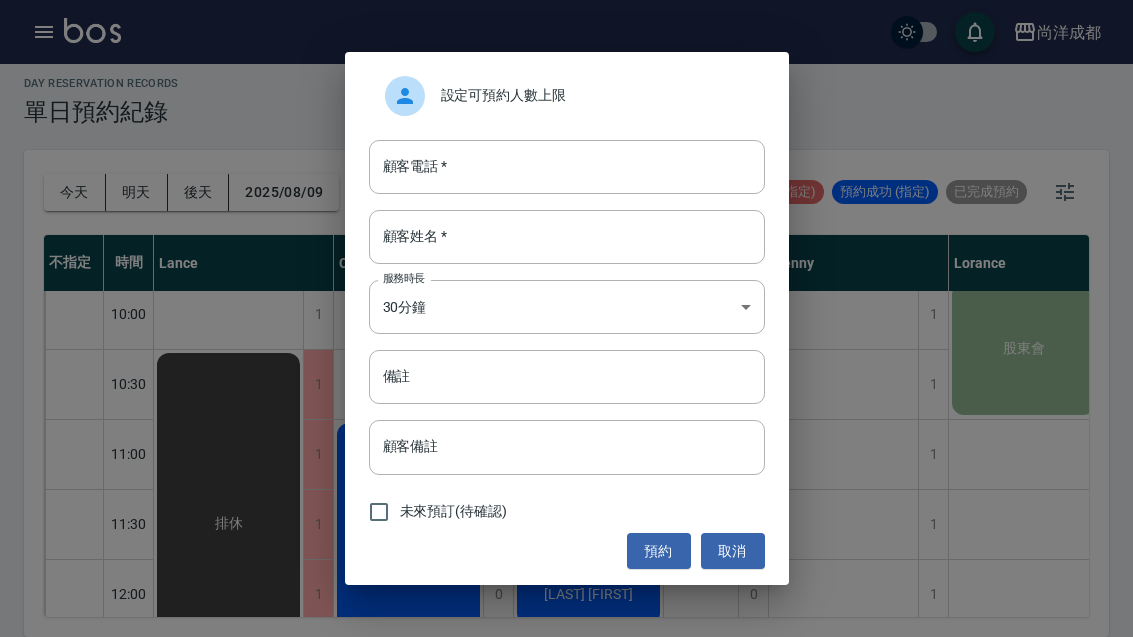 click on "顧客電話   *" at bounding box center (567, 167) 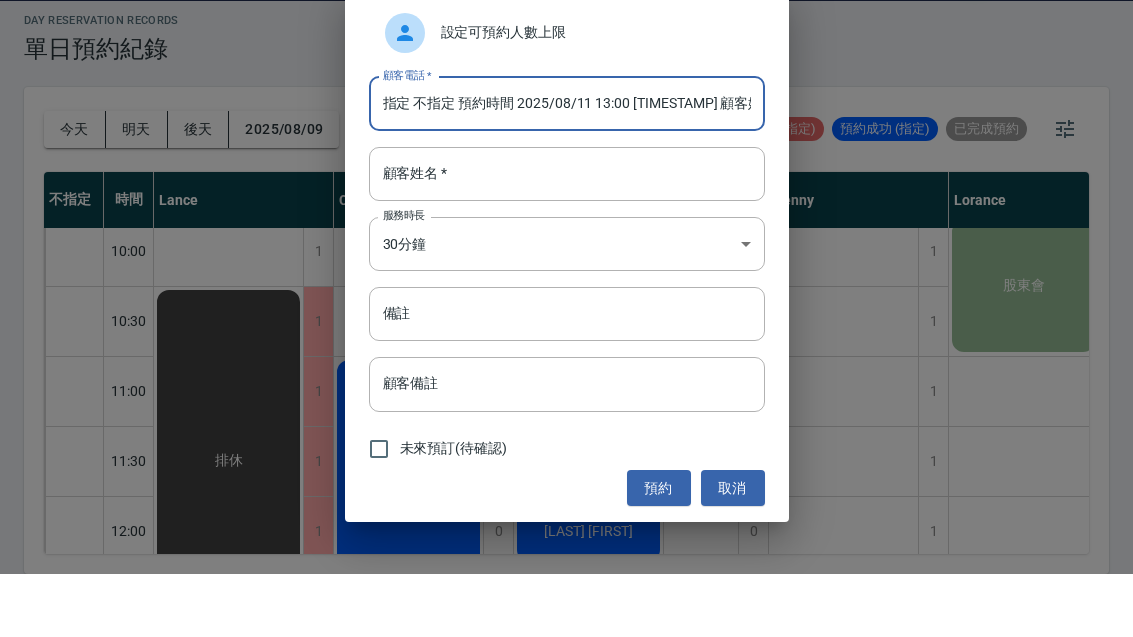 type on "0987143808" 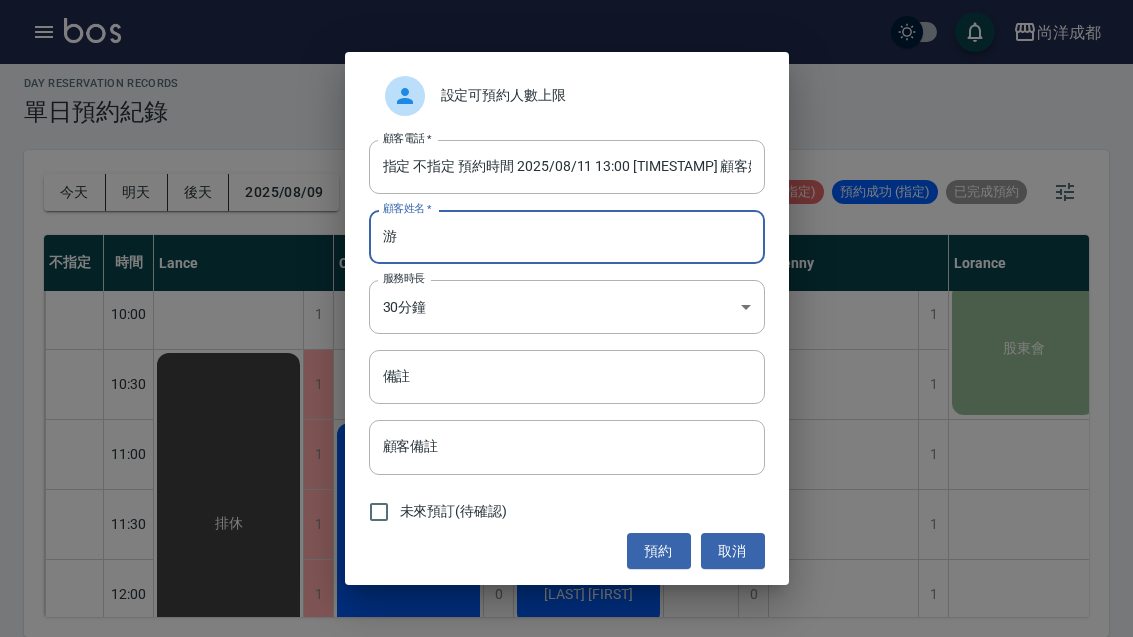 type on "游" 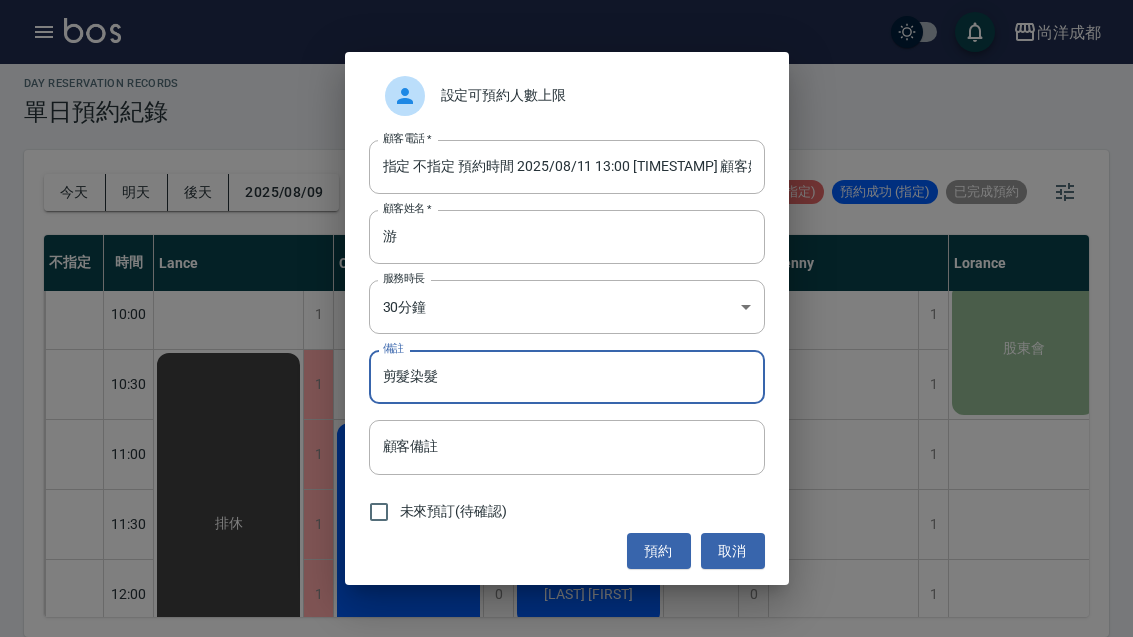 type on "剪髮染髮" 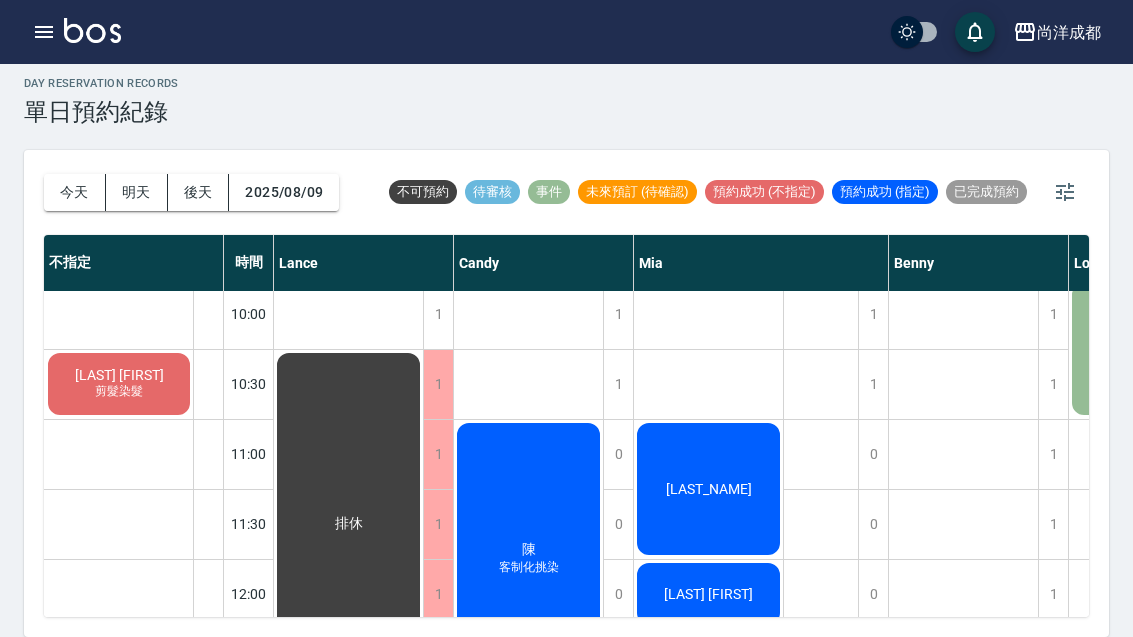 click on "今天" at bounding box center [75, 192] 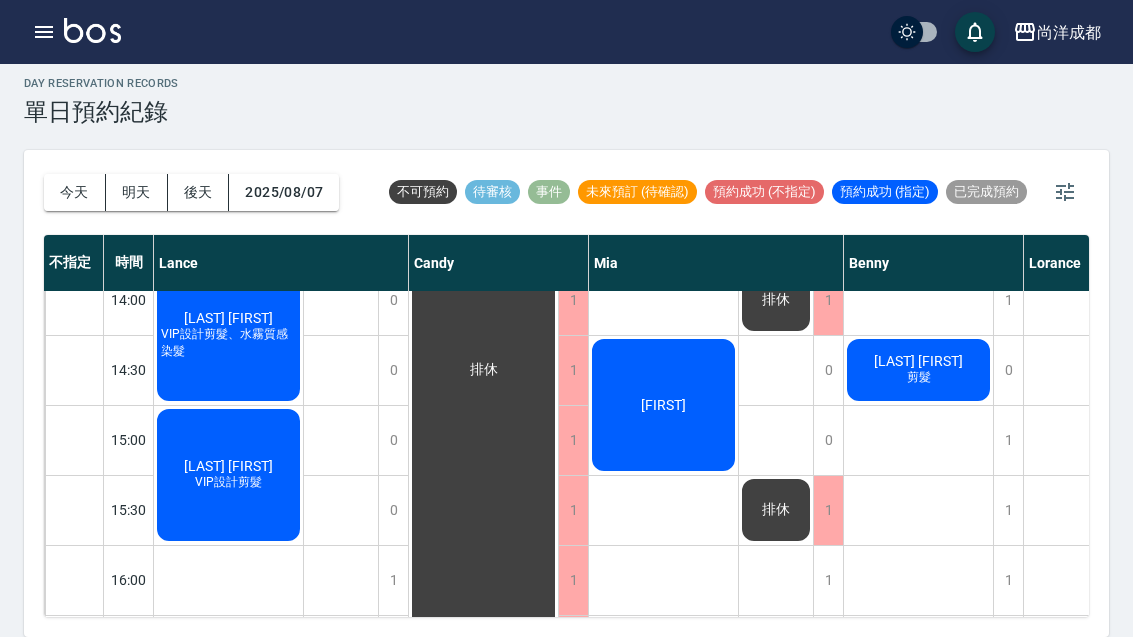 scroll, scrollTop: 614, scrollLeft: 0, axis: vertical 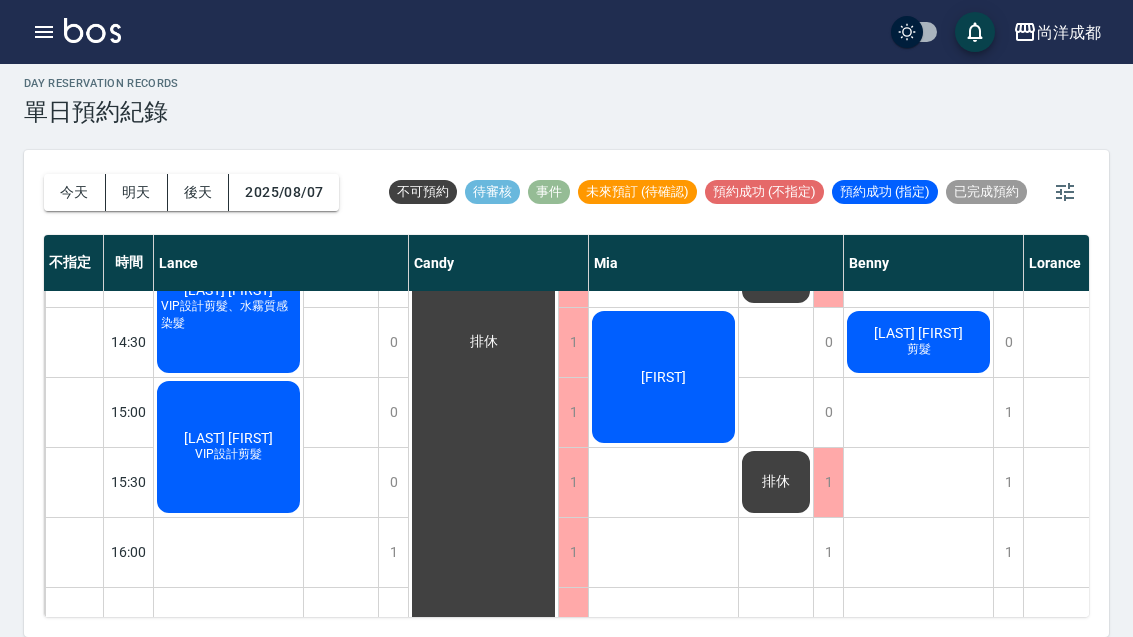 click on "2025/08/07" at bounding box center [284, 192] 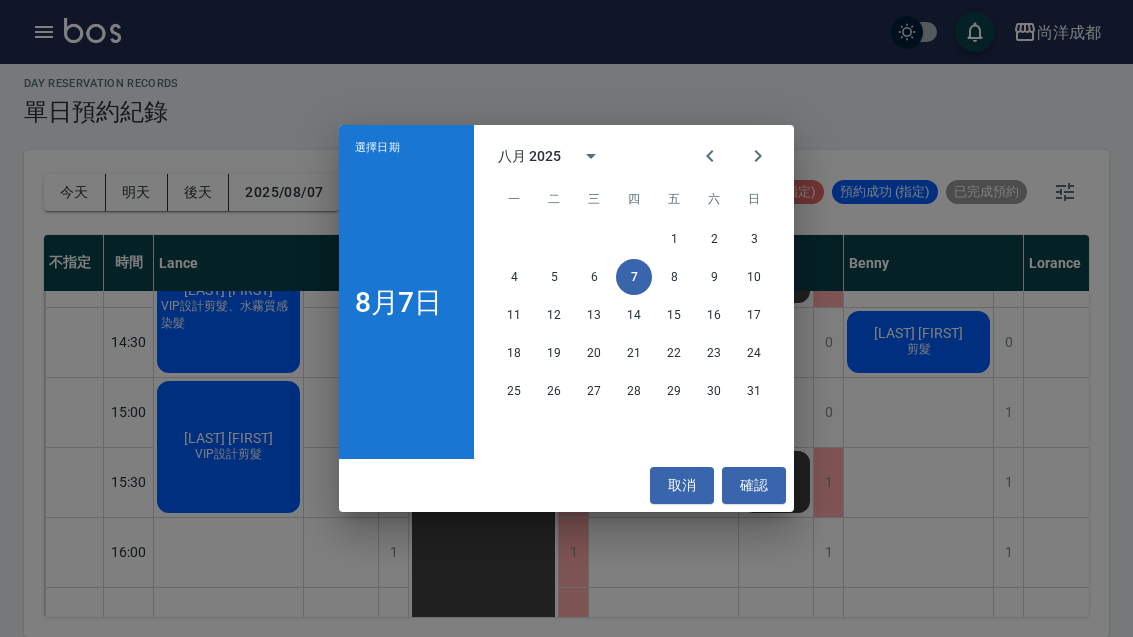 click on "11" at bounding box center [514, 315] 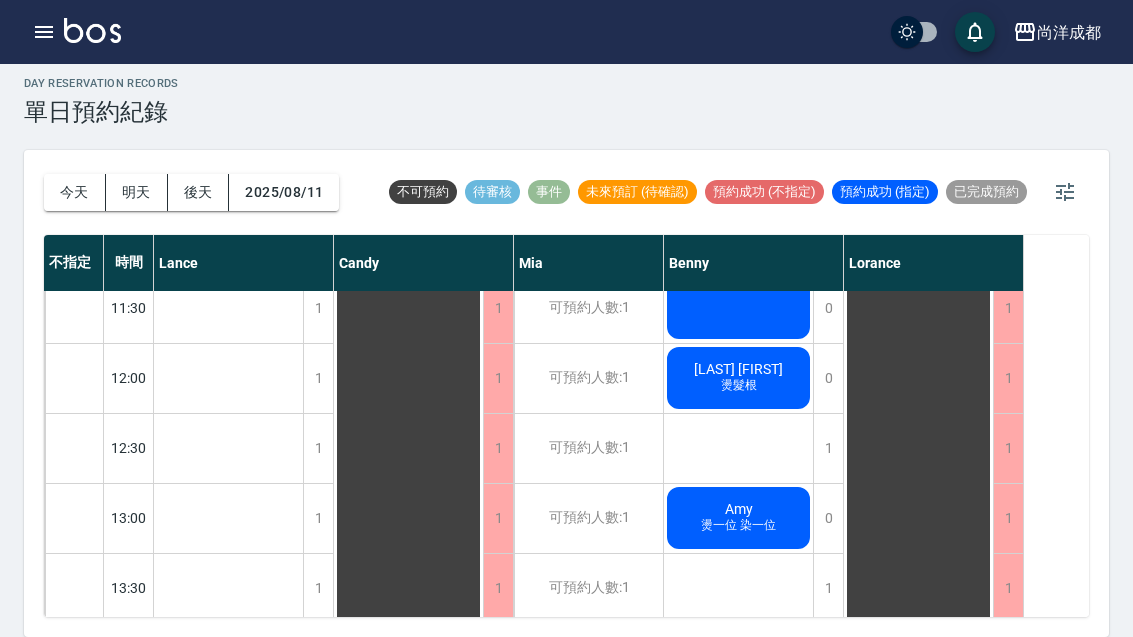 scroll, scrollTop: 237, scrollLeft: 0, axis: vertical 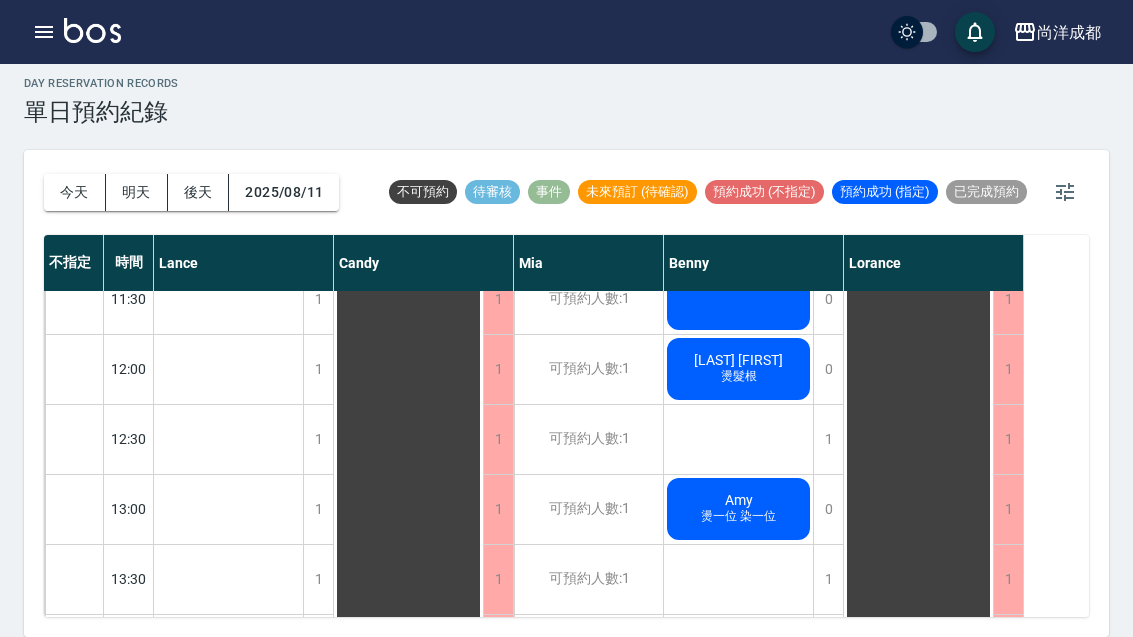 click on "Amy" at bounding box center [228, 1375] 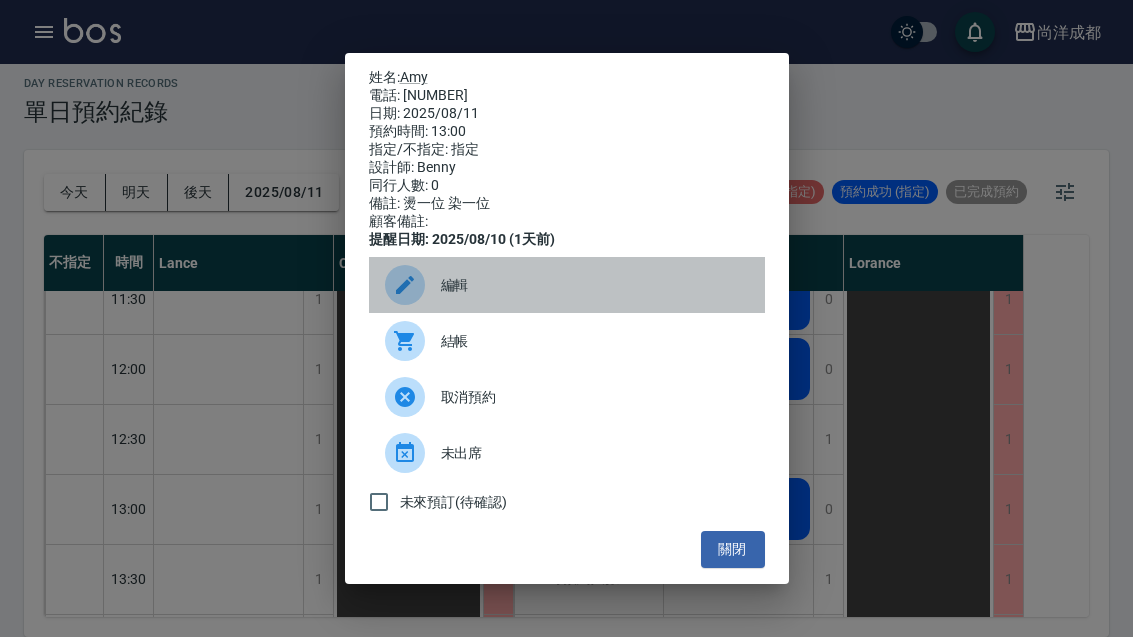 click on "編輯" at bounding box center (595, 285) 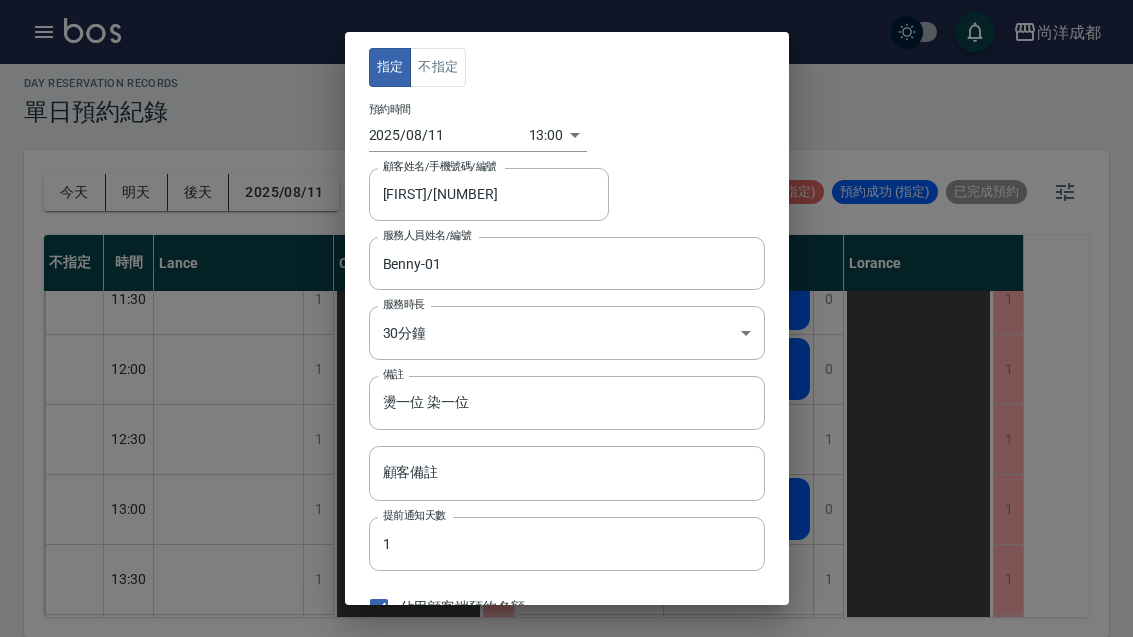 scroll, scrollTop: 0, scrollLeft: 0, axis: both 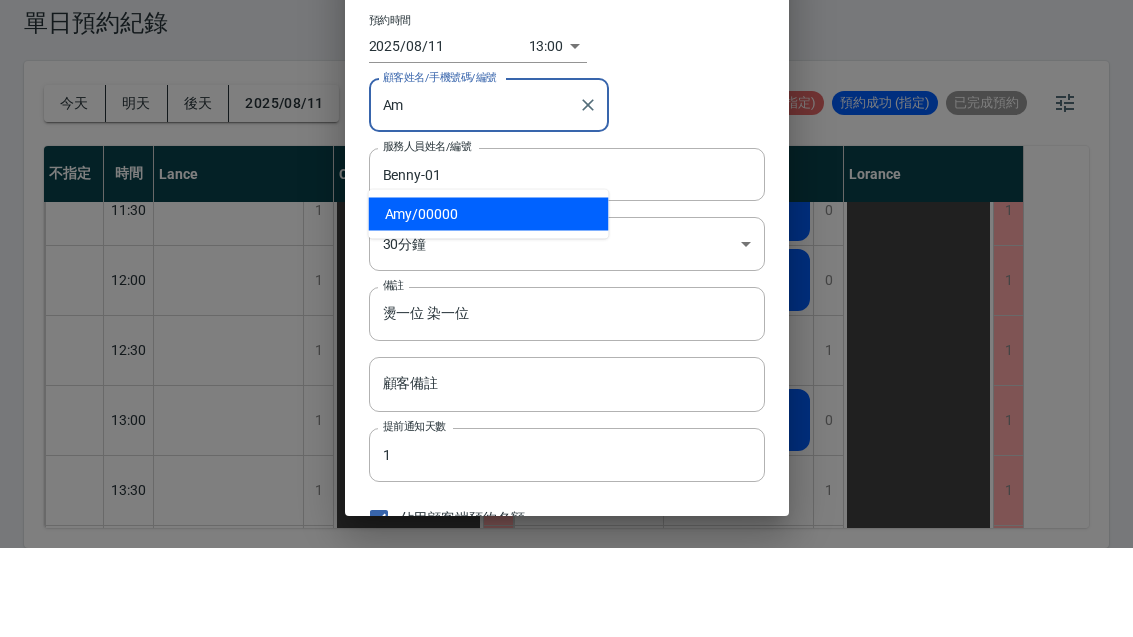 type on "A" 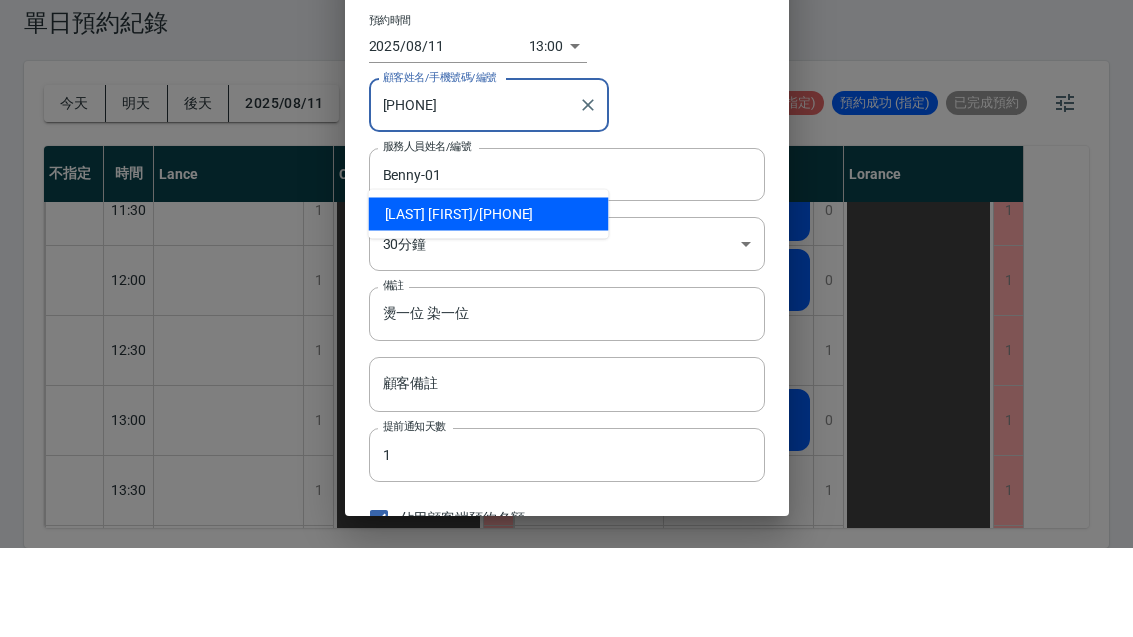 click on "黃芷蕾  /  0915506620" at bounding box center (489, 303) 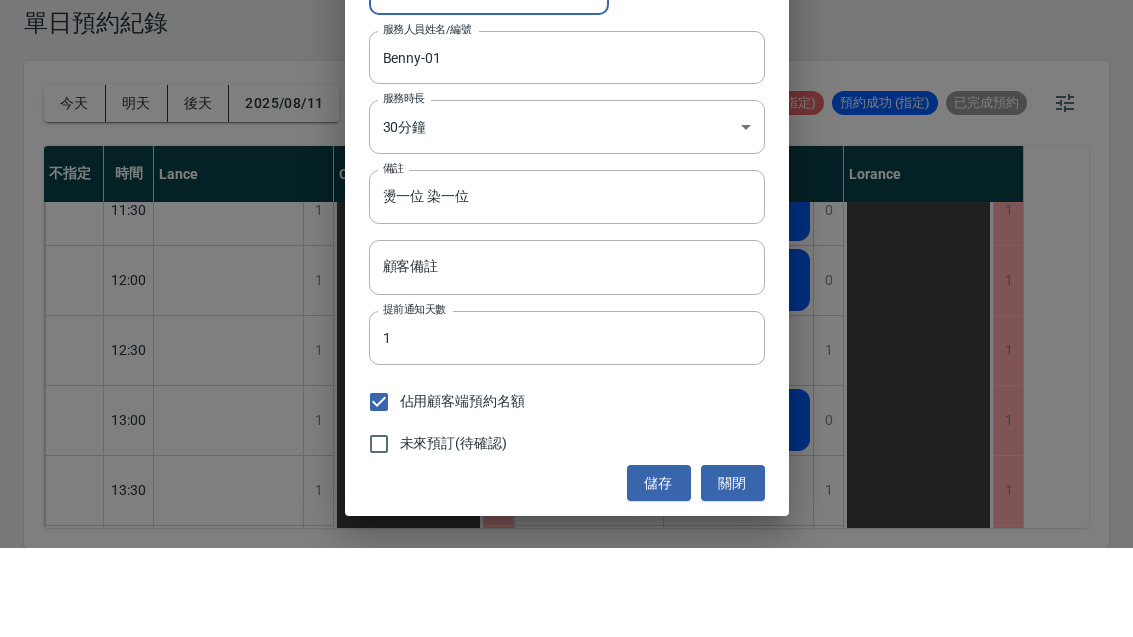 scroll, scrollTop: 117, scrollLeft: 0, axis: vertical 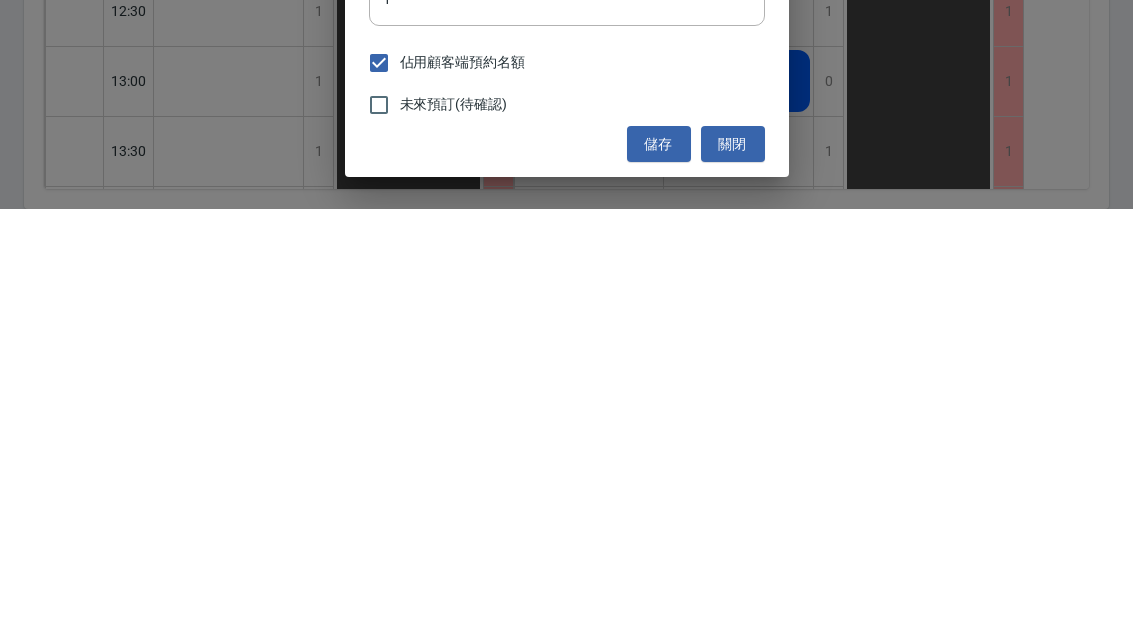 click on "儲存" at bounding box center (659, 572) 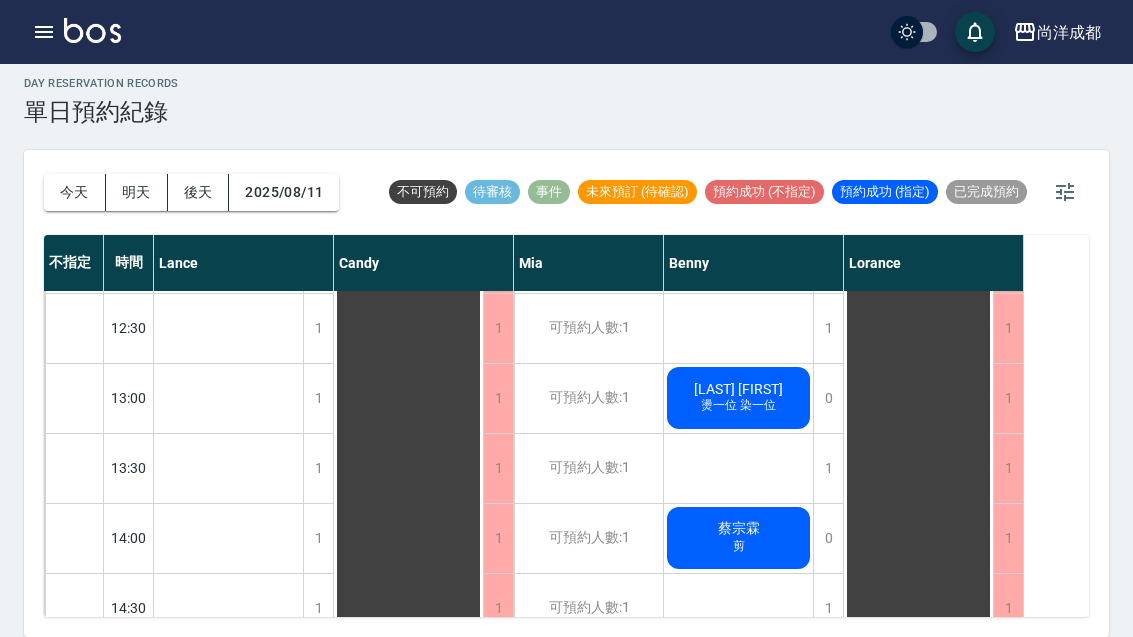 scroll, scrollTop: 350, scrollLeft: 0, axis: vertical 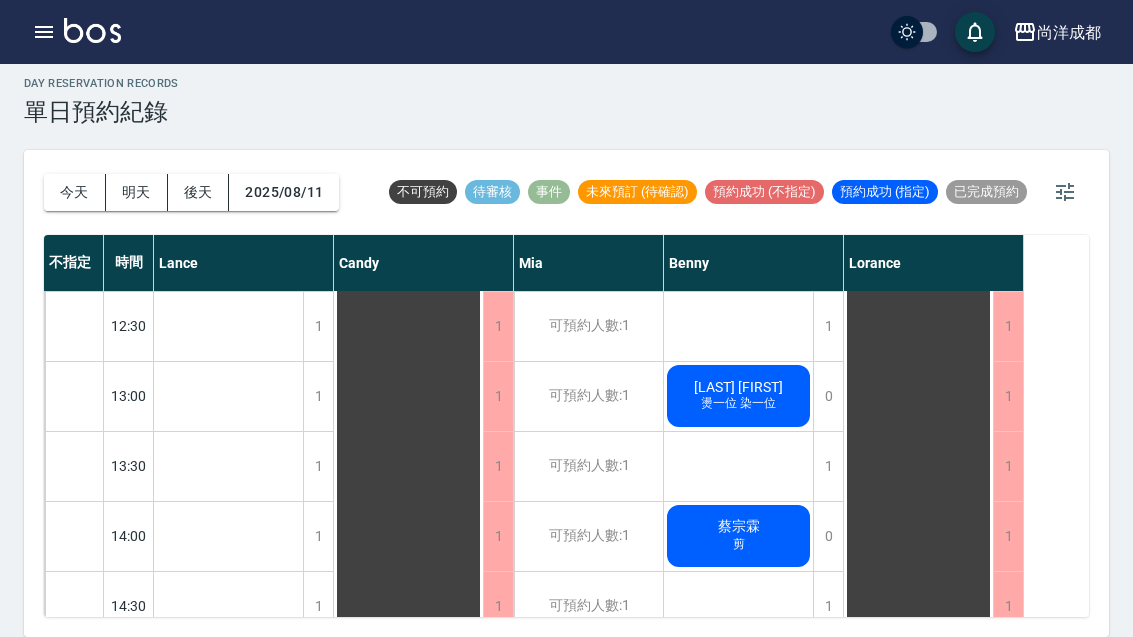 click on "燙一位 染一位" at bounding box center (228, 1278) 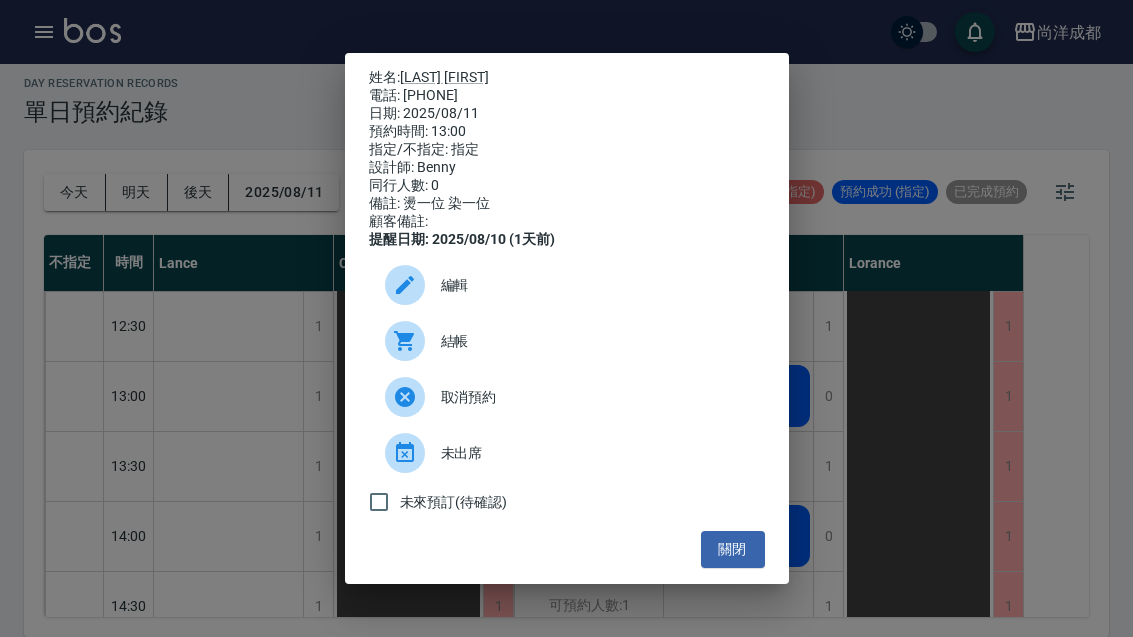 click on "編輯" at bounding box center (595, 285) 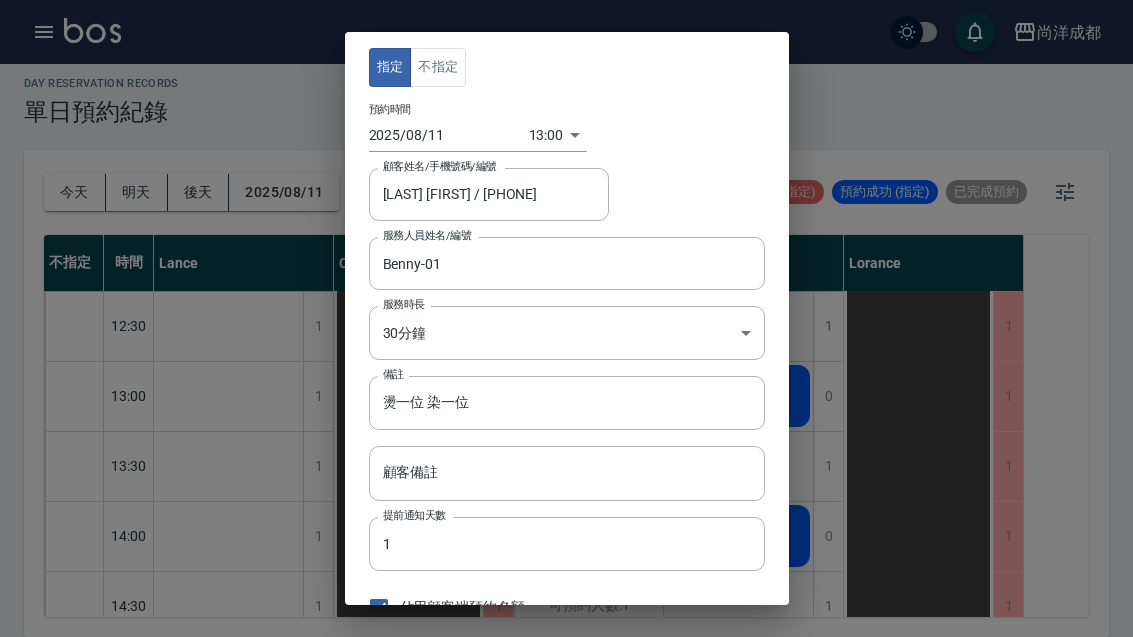 click on "尚洋成都 登出 櫃檯作業 打帳單 帳單列表 營業儀表板 高階收支登錄 材料自購登錄 每日結帳 排班表 預約管理 預約管理 單日預約紀錄 單週預約紀錄 報表及分析 報表目錄 店家區間累計表 店家日報表 互助日報表 互助月報表 營業統計分析表 設計師業績表 設計師日報表 設計師業績分析表 設計師業績月報表 設計師排行榜 商品消耗明細 單一服務項目查詢 每日非現金明細 客戶管理 客戶列表 客資篩選匯出 卡券管理 入金管理 員工及薪資 員工列表 考勤排班總表 商品管理 商品列表 紅利點數設定 紅利點數紀錄 資料設定 服務項目設定 公司櫃檯 櫃檯 day Reservation records 單日預約紀錄 今天 明天 後天 2025/08/11 不可預約 待審核 事件 未來預訂 (待確認) 預約成功 (不指定) 預約成功 (指定) 已完成預約 不指定 時間 Lance Candy Mia Benny Lorance 10:00 10:30 11:00 11:30 12:00 12:30 13:00 13:30 14:00 1 1" at bounding box center (566, 313) 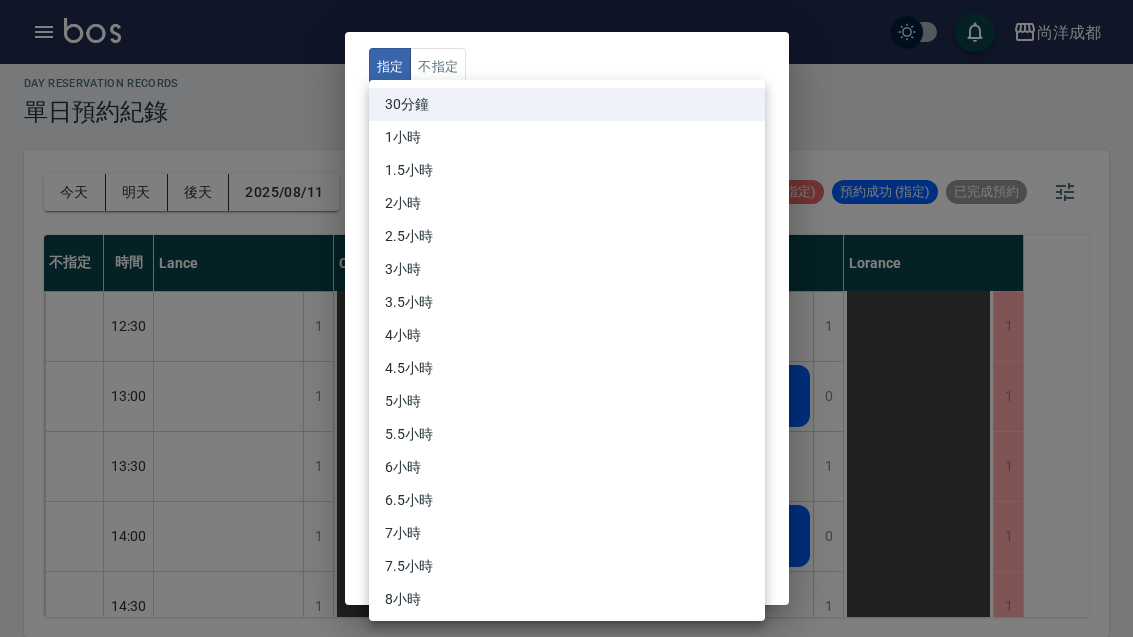 click on "1小時" at bounding box center [567, 137] 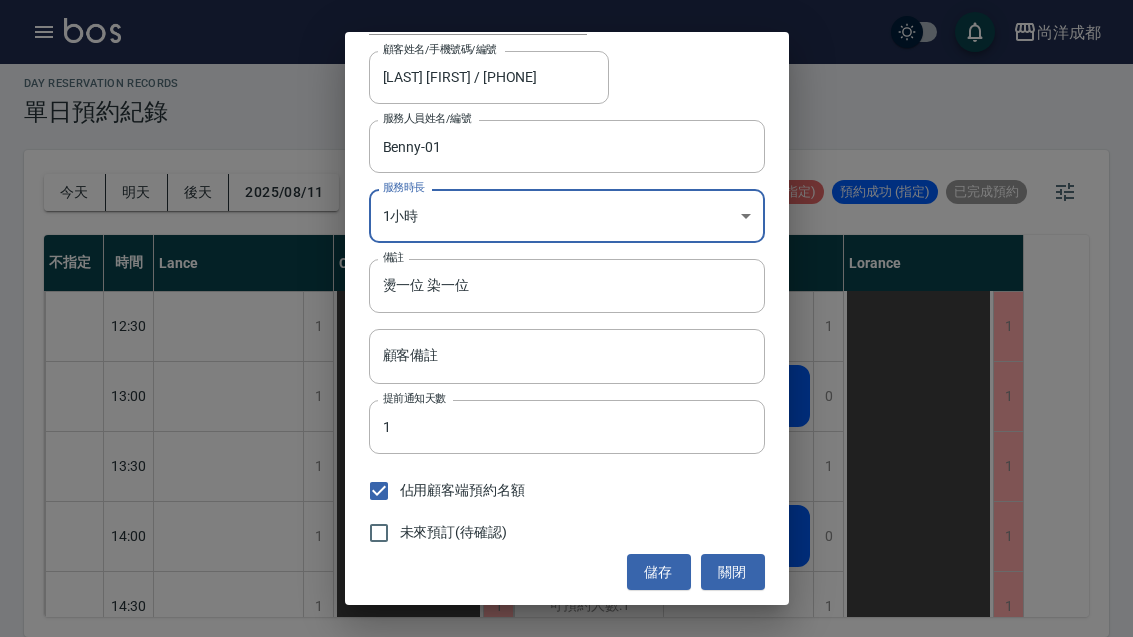 scroll, scrollTop: 117, scrollLeft: 0, axis: vertical 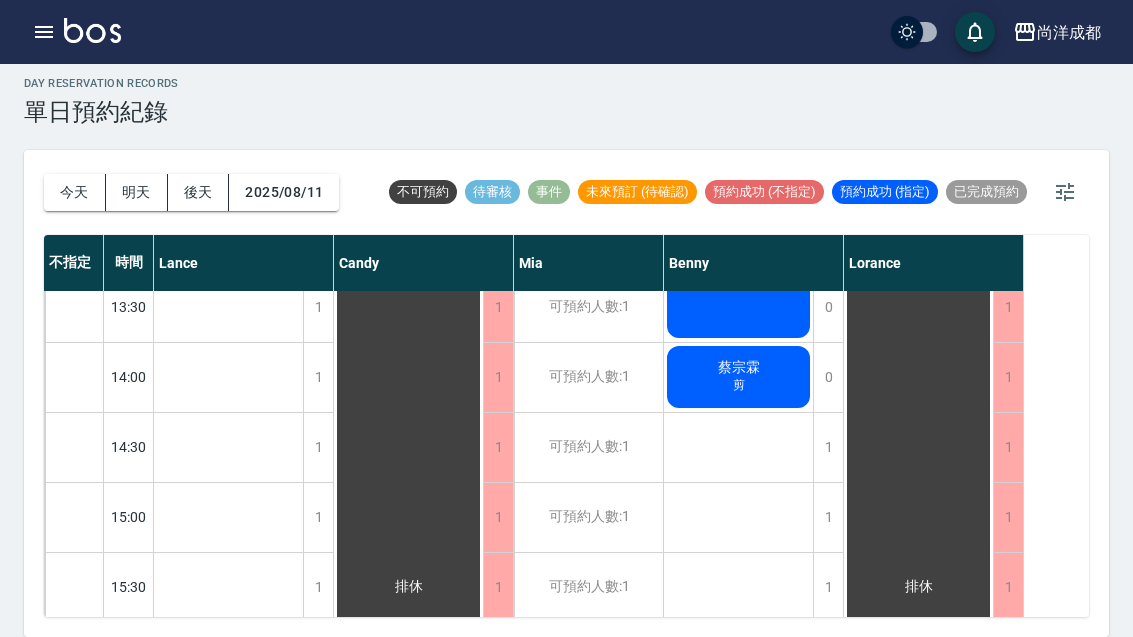 click on "1" at bounding box center [828, 447] 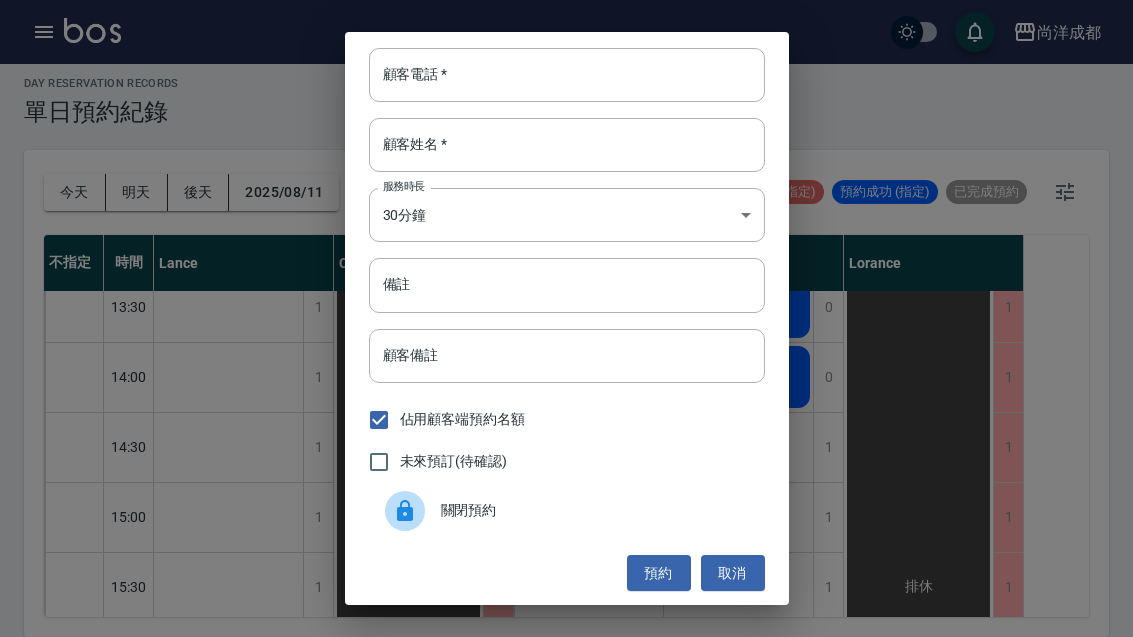 click on "顧客電話   *" at bounding box center (567, 75) 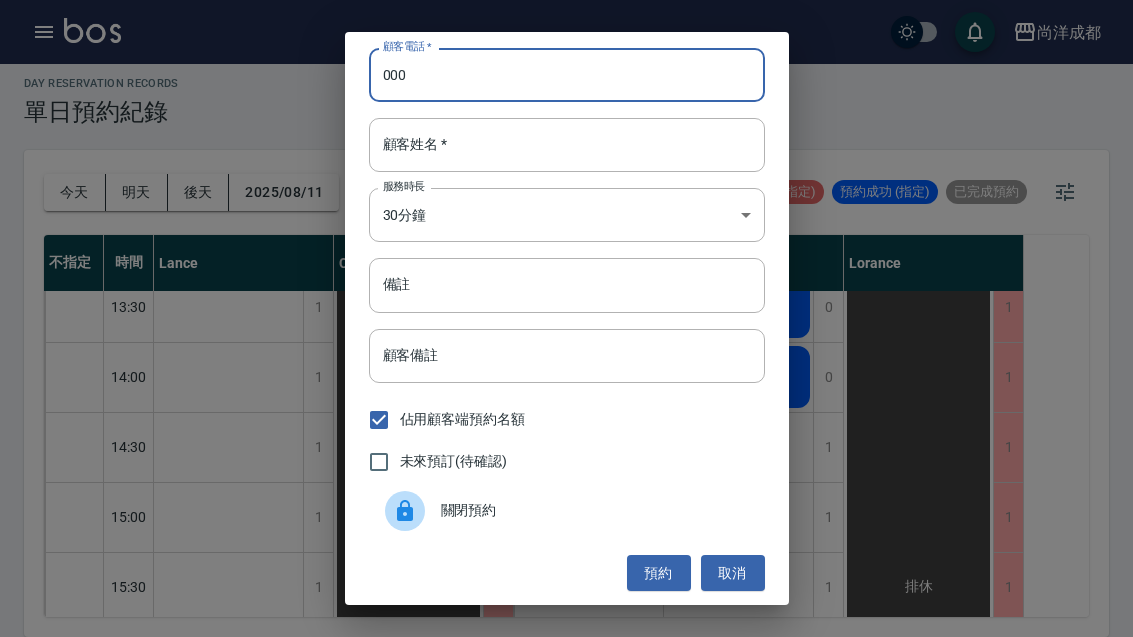 type on "000" 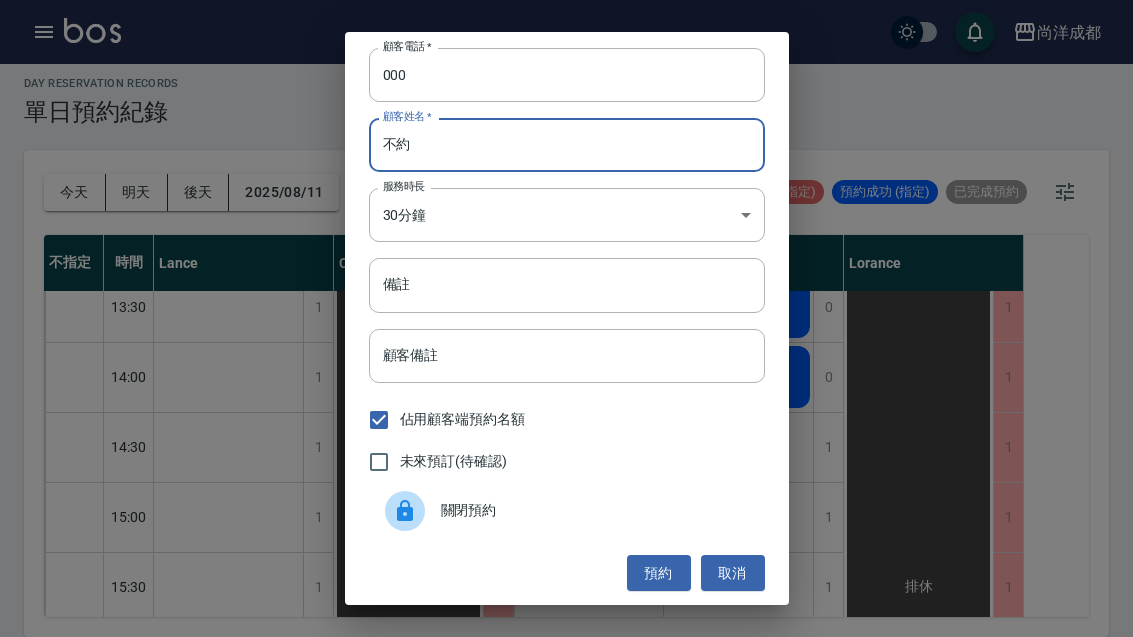type on "不約" 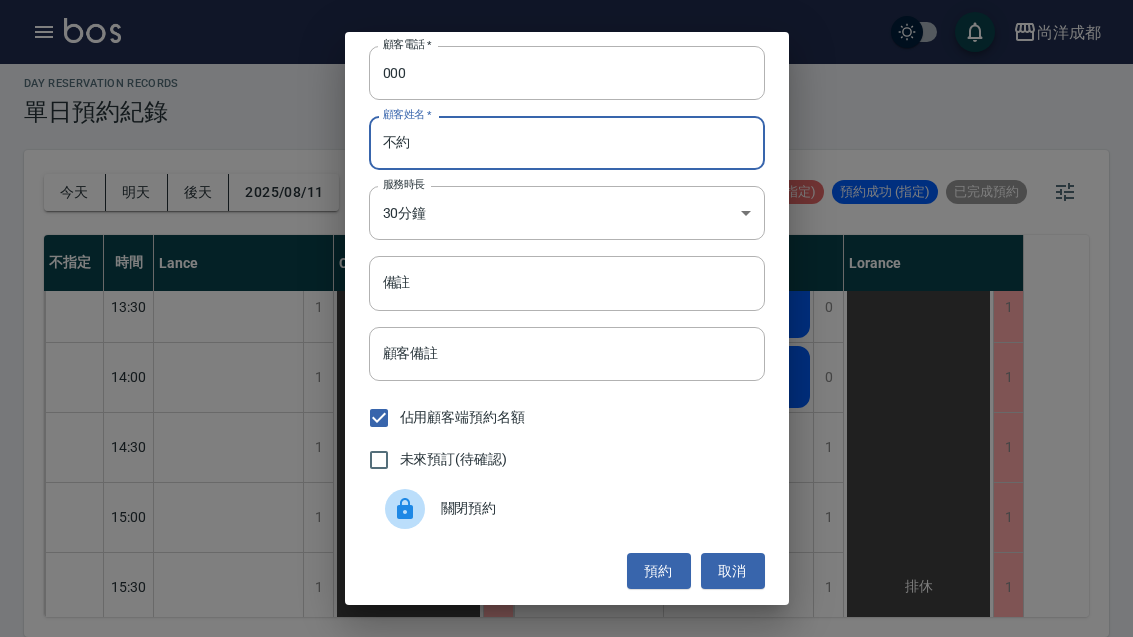 scroll, scrollTop: 2, scrollLeft: 0, axis: vertical 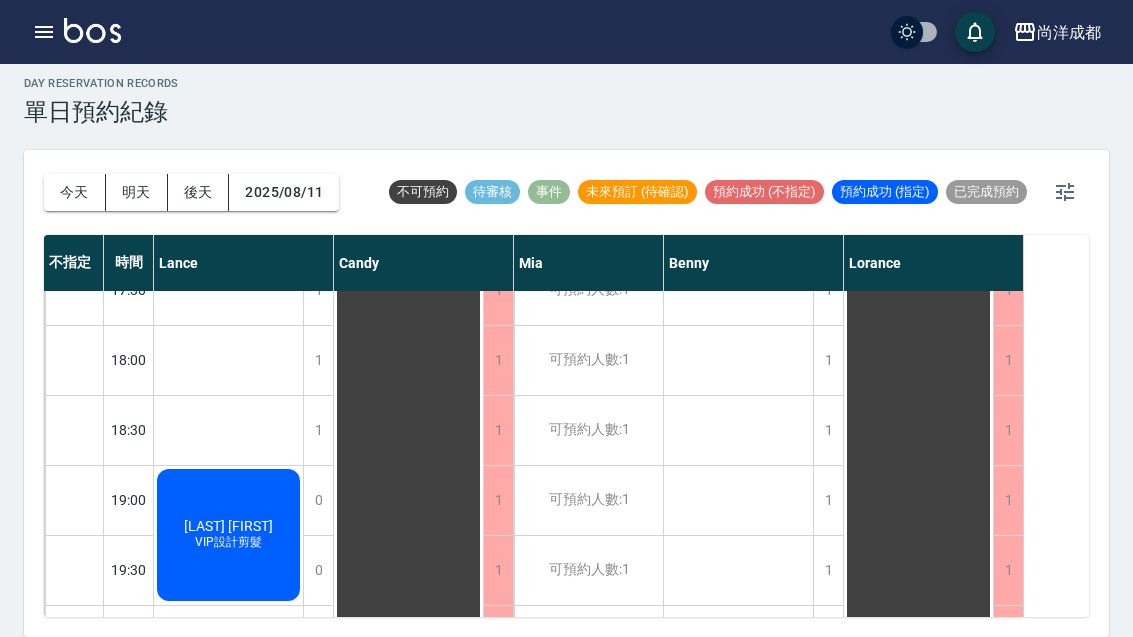 click on "吳苡瑄 VIP設計剪髮" at bounding box center [229, -60] 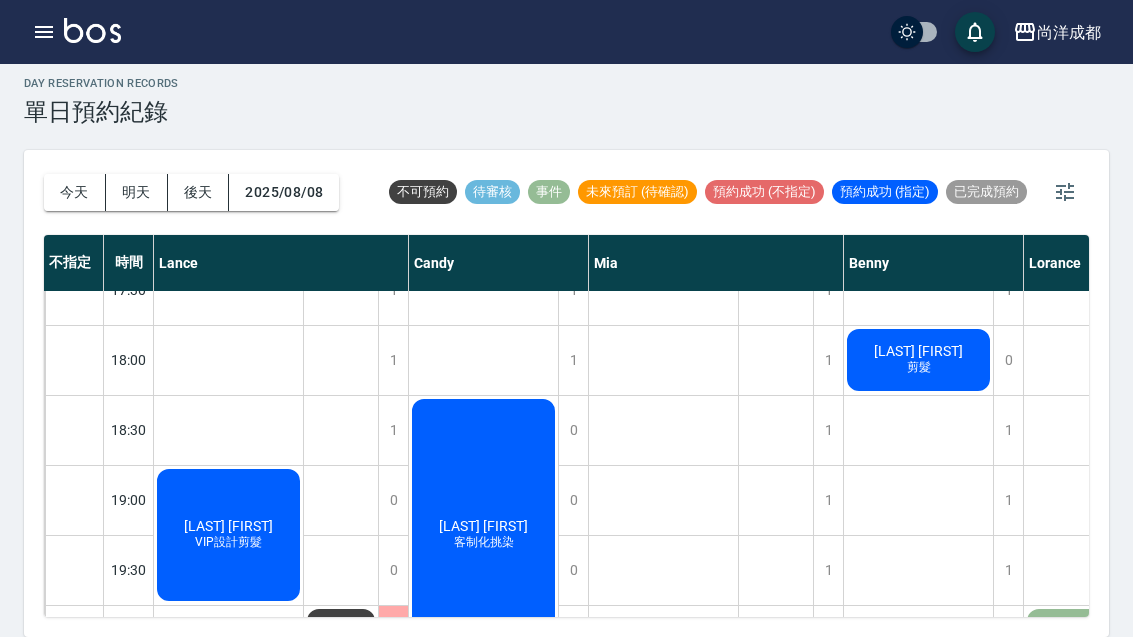click on "明天" at bounding box center (137, 192) 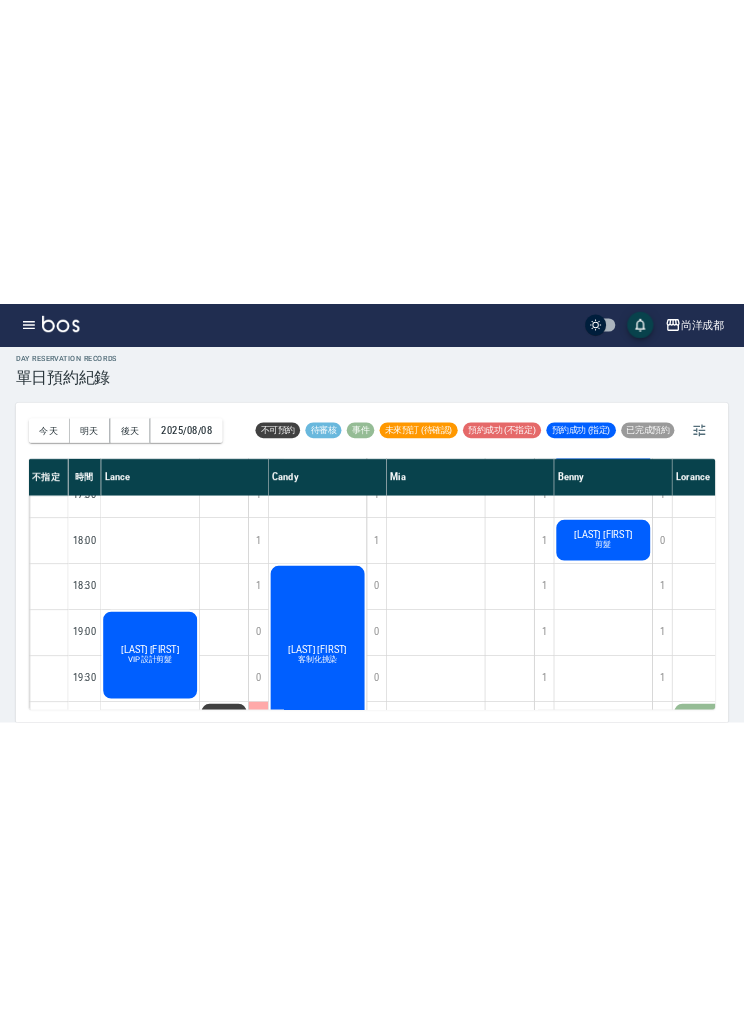 scroll, scrollTop: 0, scrollLeft: 0, axis: both 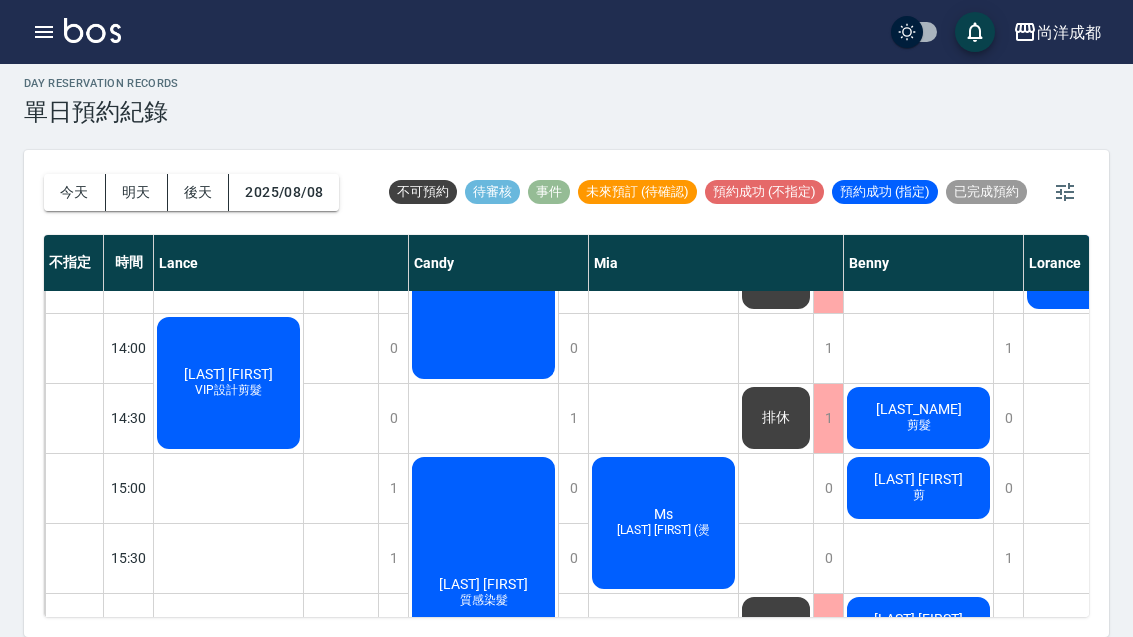 click on "剪" at bounding box center [228, 110] 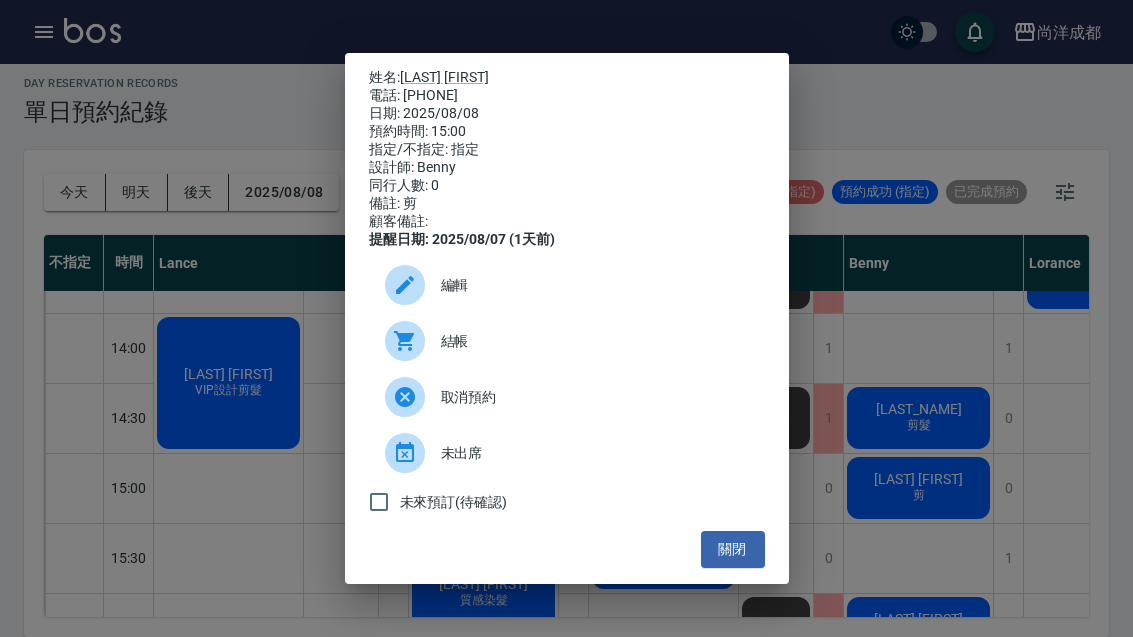 click on "[NAME]" at bounding box center (444, 77) 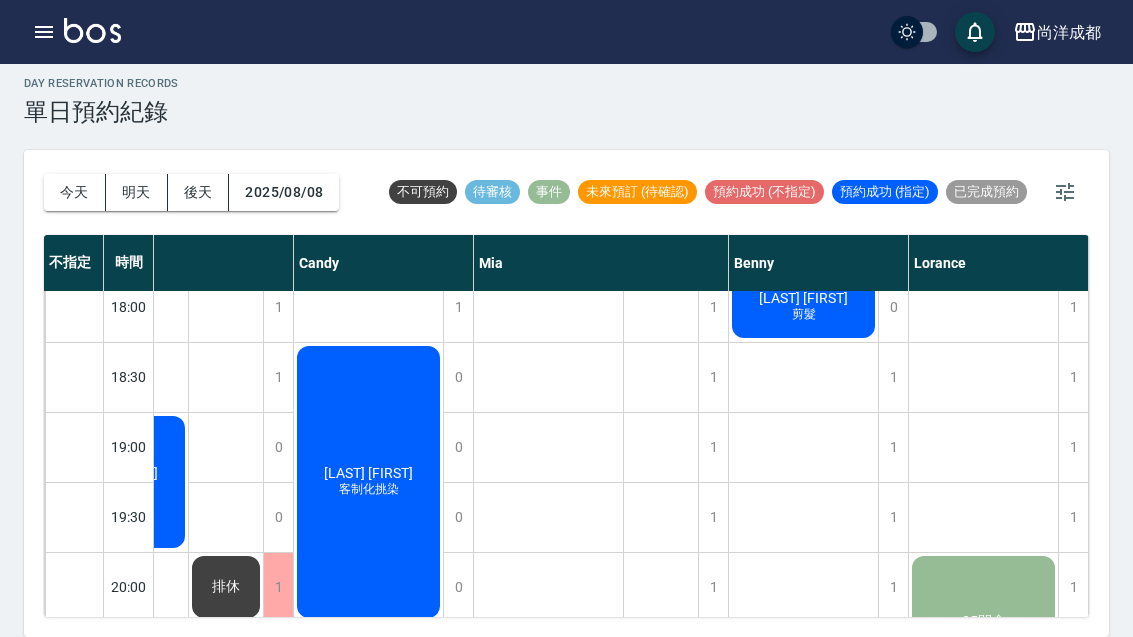 scroll, scrollTop: 1068, scrollLeft: 91, axis: both 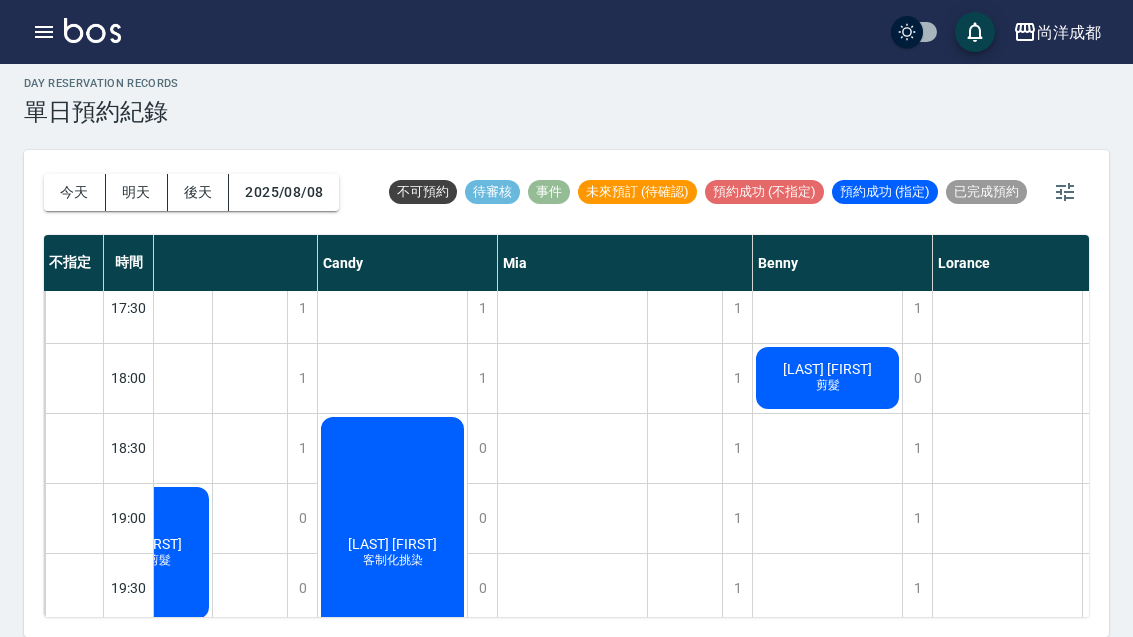 click on "剪髮" at bounding box center [137, -420] 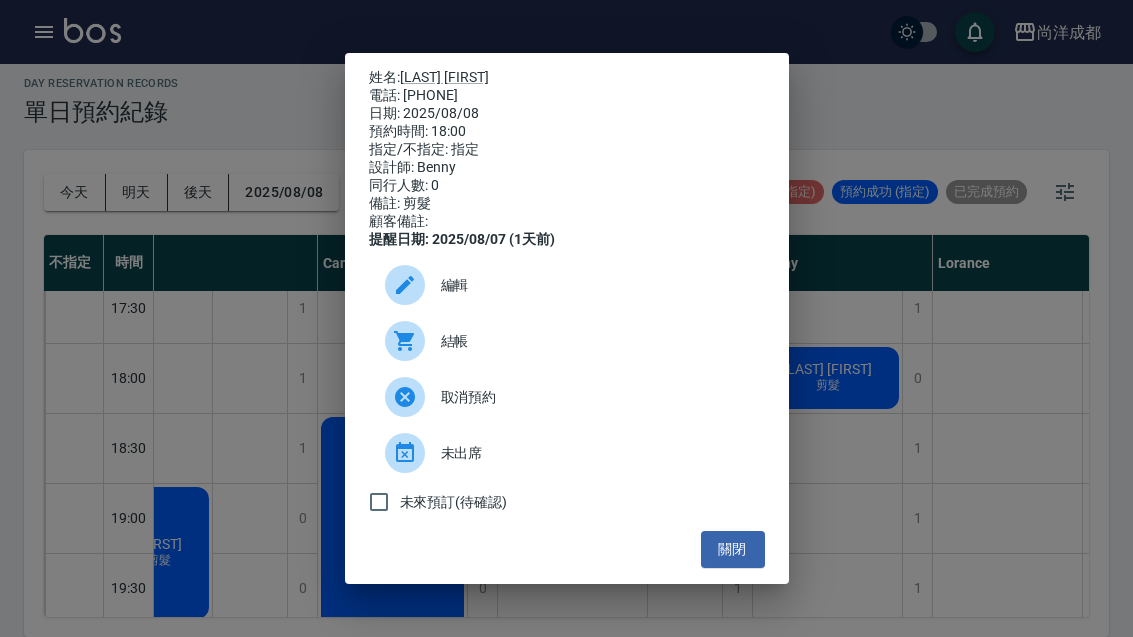 click on "黃予彤" at bounding box center (444, 77) 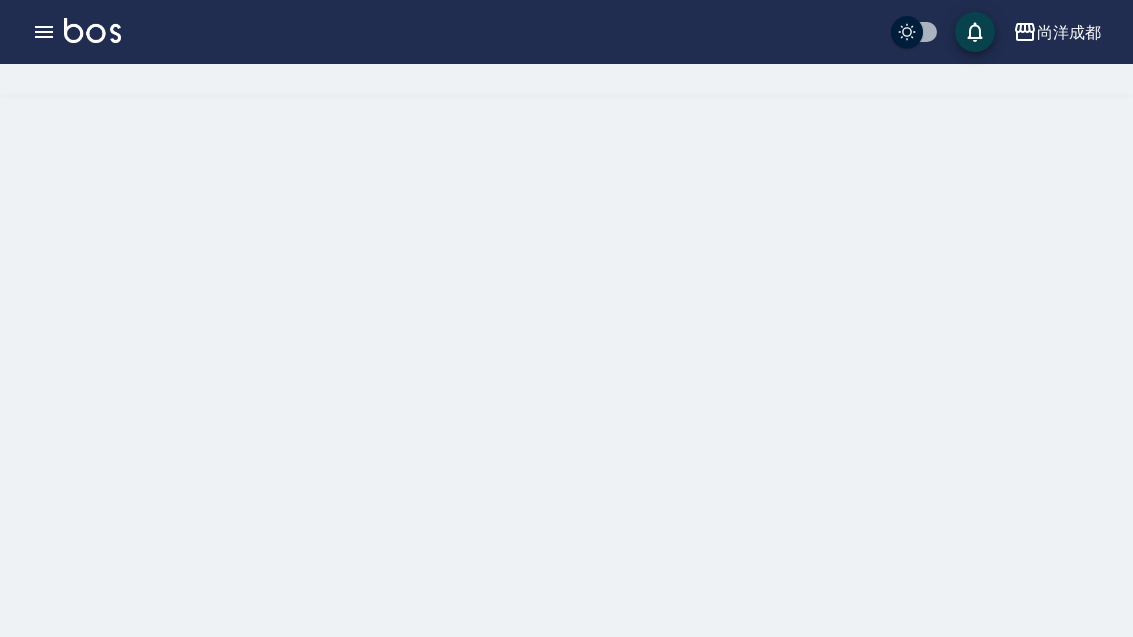 scroll, scrollTop: 0, scrollLeft: 0, axis: both 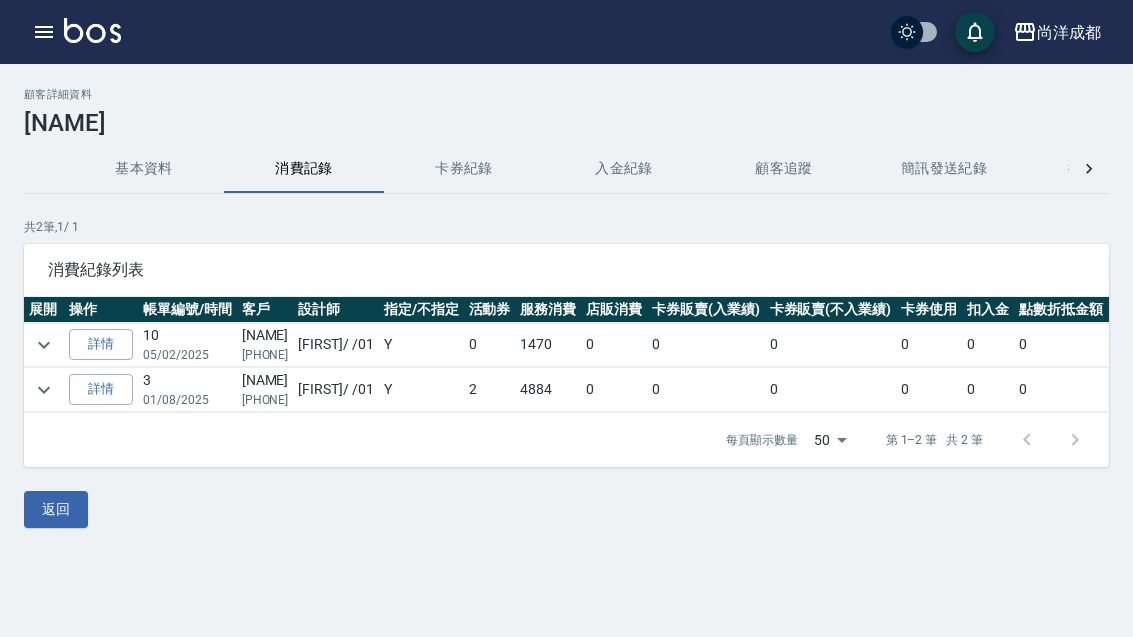 click on "詳情" at bounding box center [101, 344] 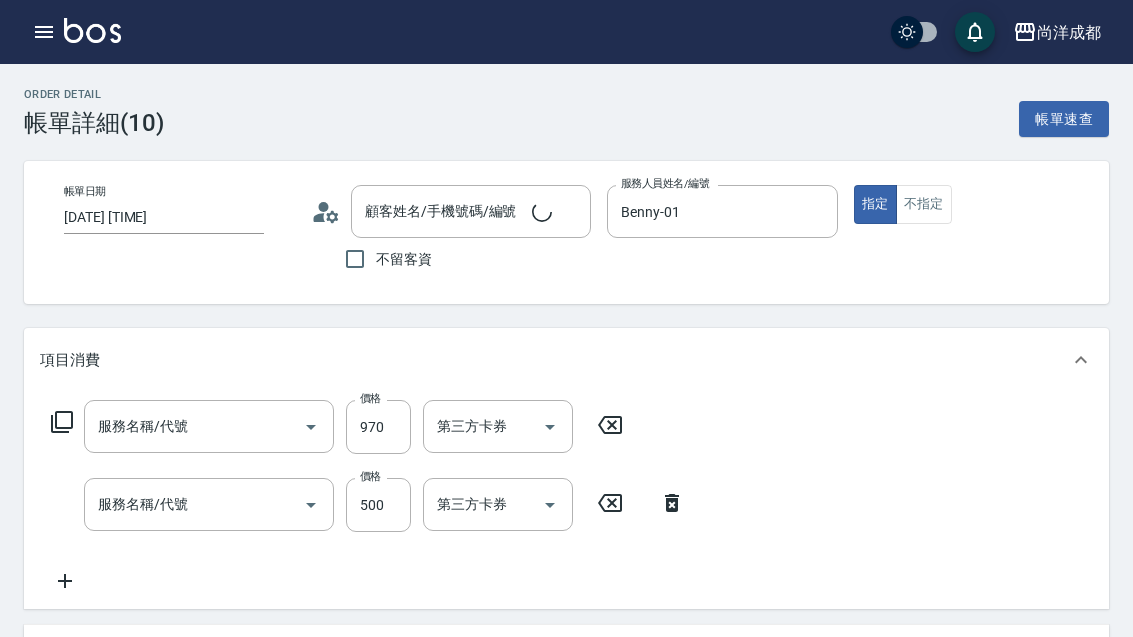 type on "[DATE] [TIME]" 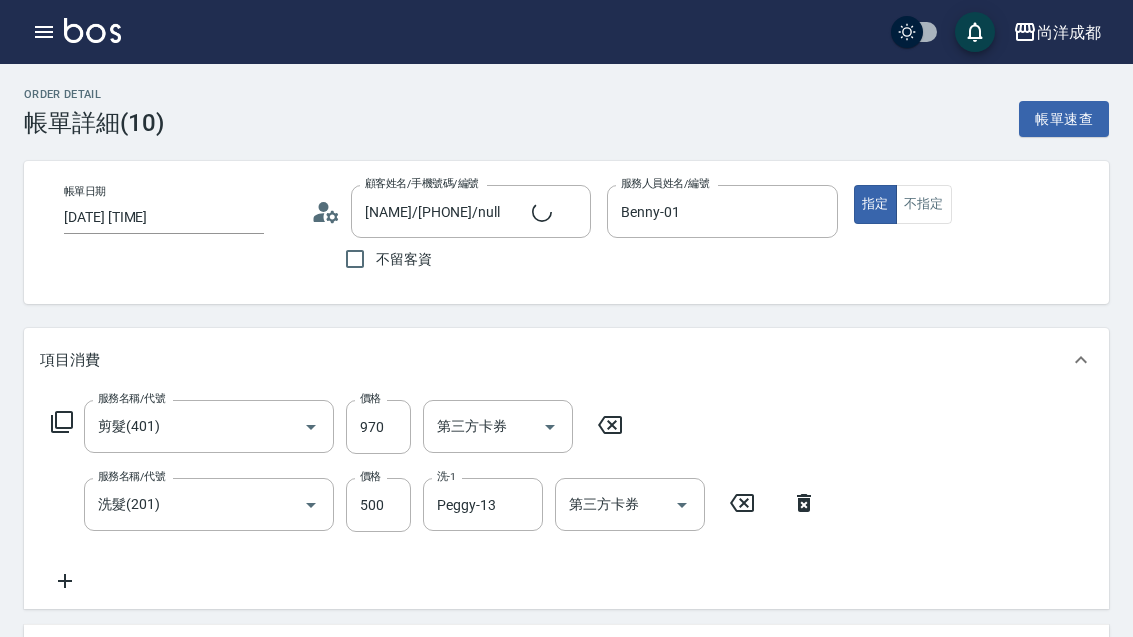 type on "[NAME]/[PHONE]/null" 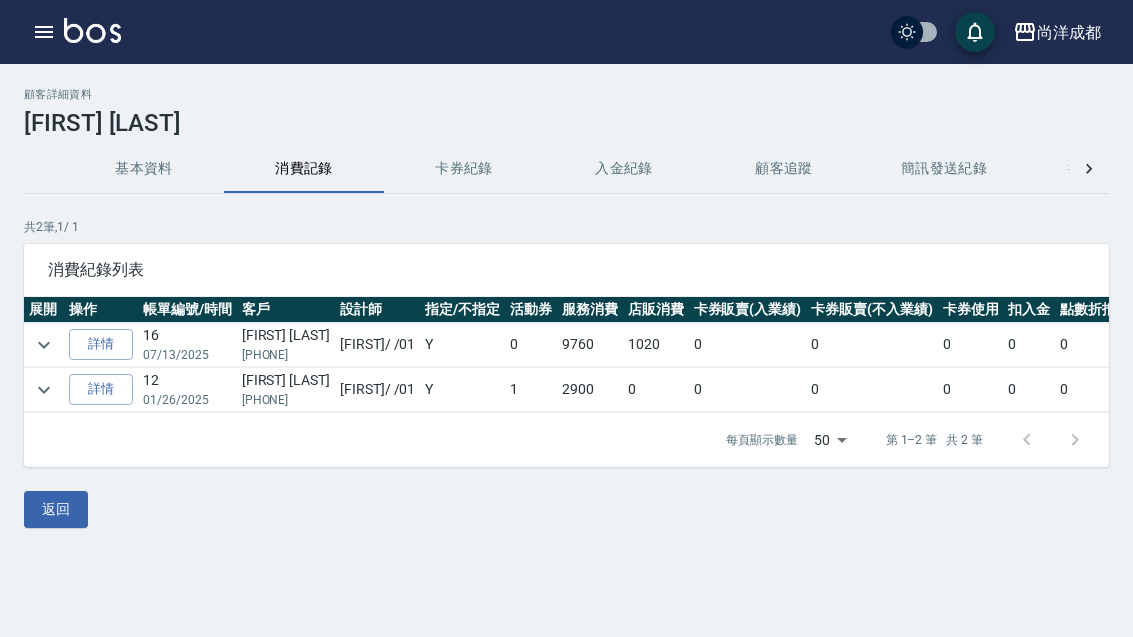 scroll, scrollTop: 0, scrollLeft: 0, axis: both 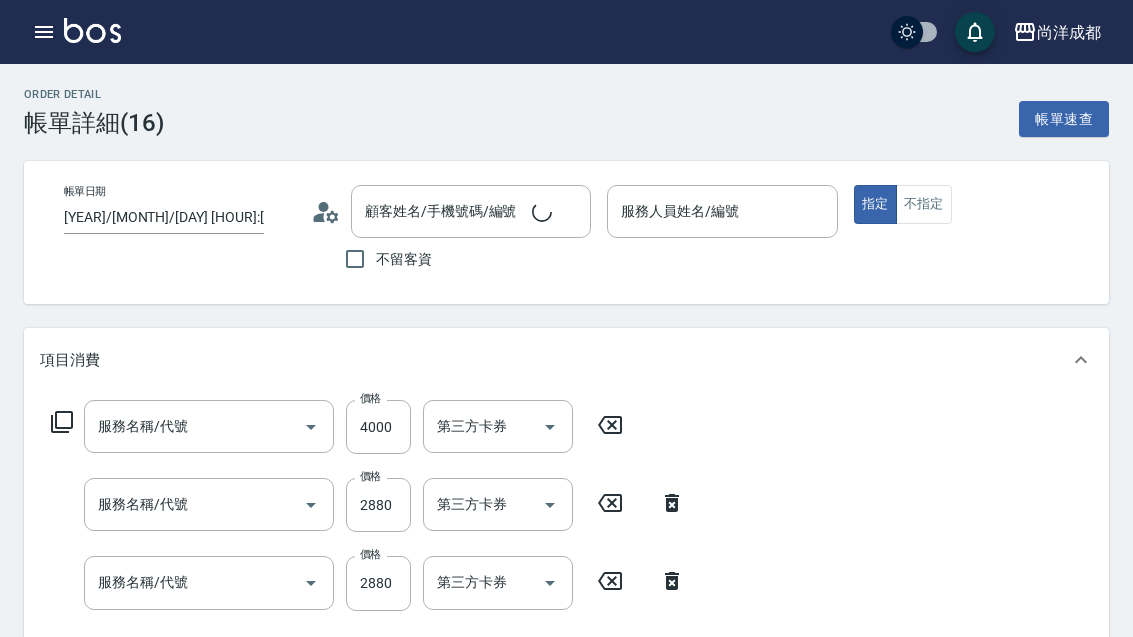 type on "[YEAR]/[MONTH]/[DAY] [HOUR]:[MINUTE]" 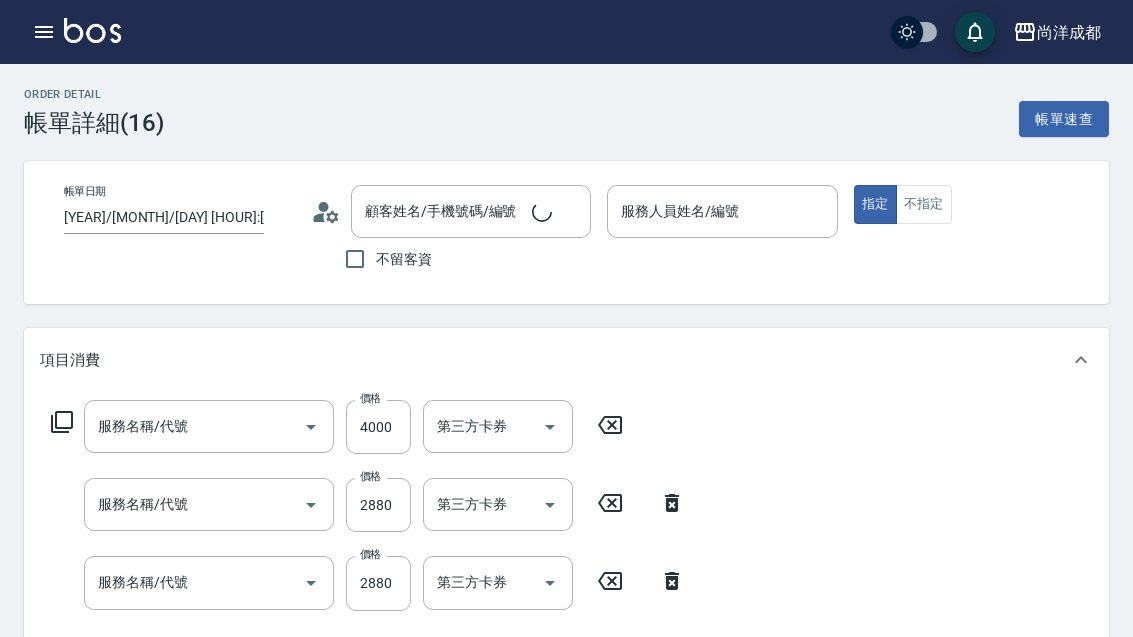 type on "[FIRST] [LAST]/[PHONE]/" 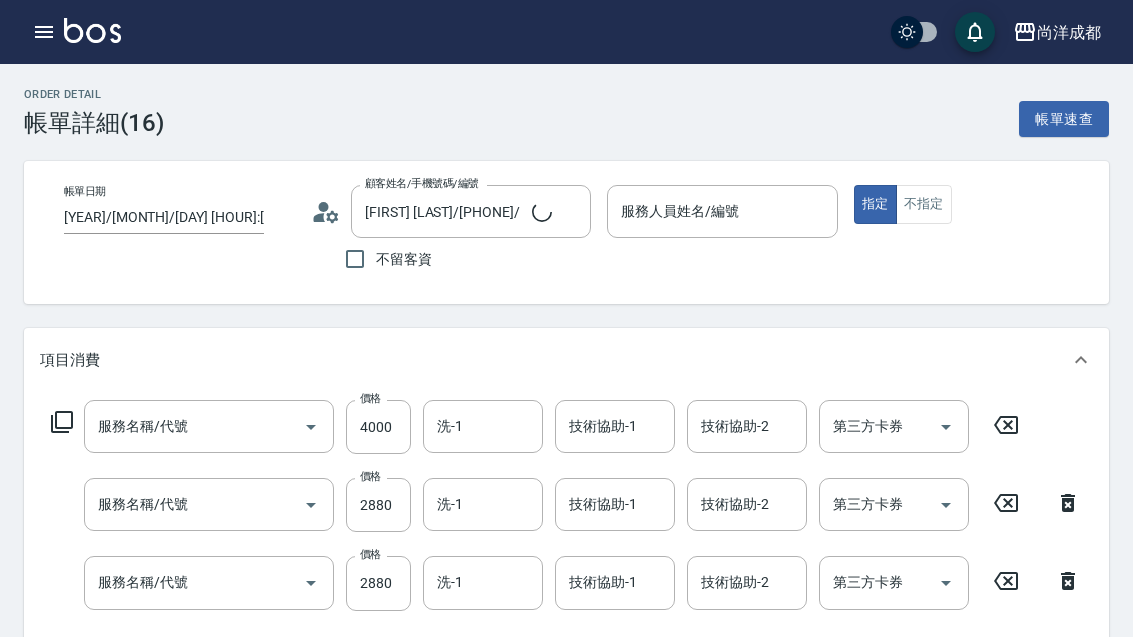 scroll, scrollTop: 0, scrollLeft: 0, axis: both 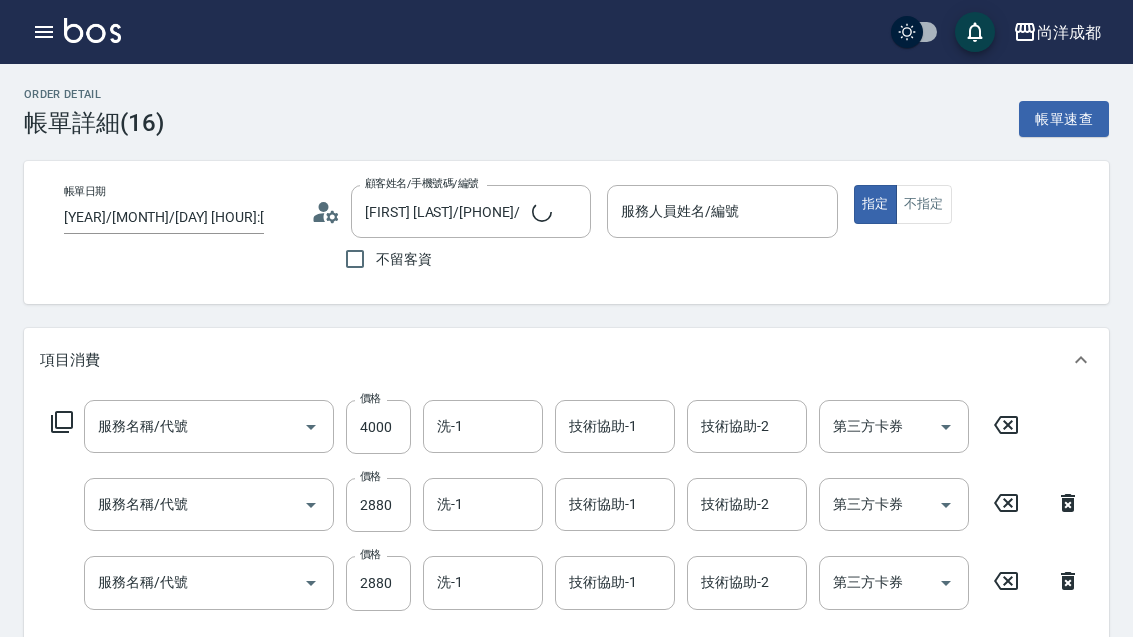 type on "Benny-01" 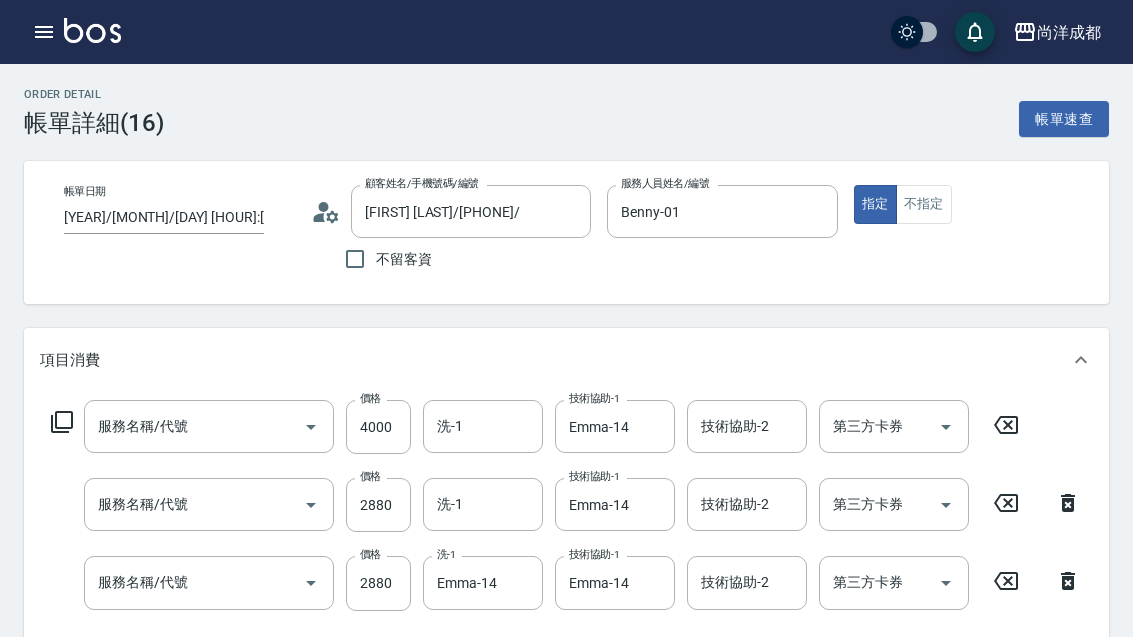 scroll, scrollTop: 485, scrollLeft: 0, axis: vertical 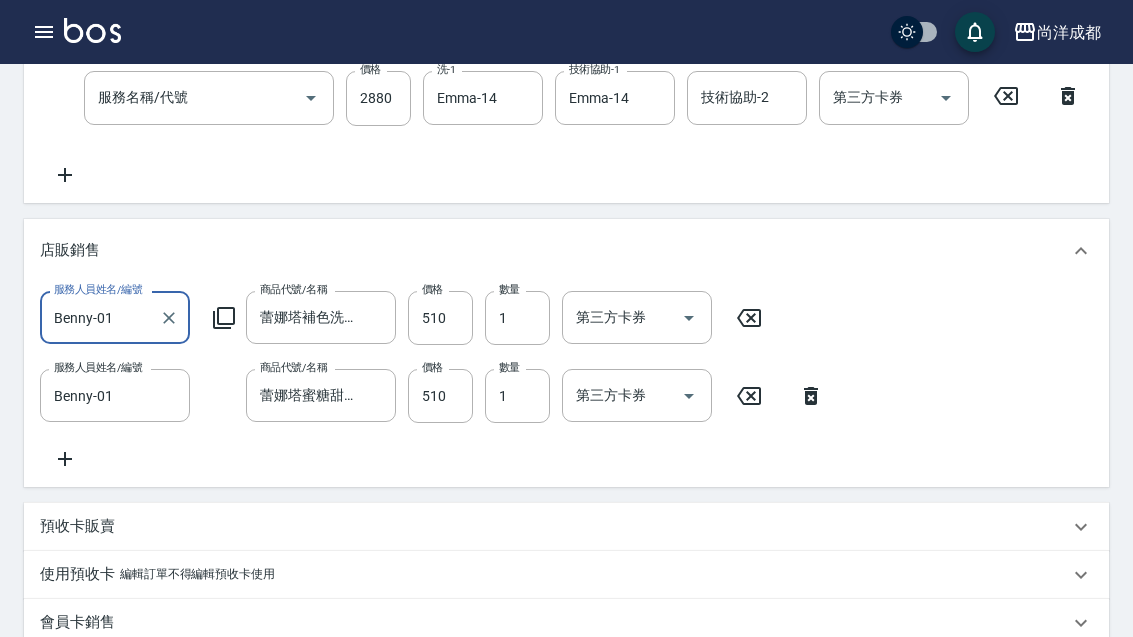 type on "自備鍍膜(606)" 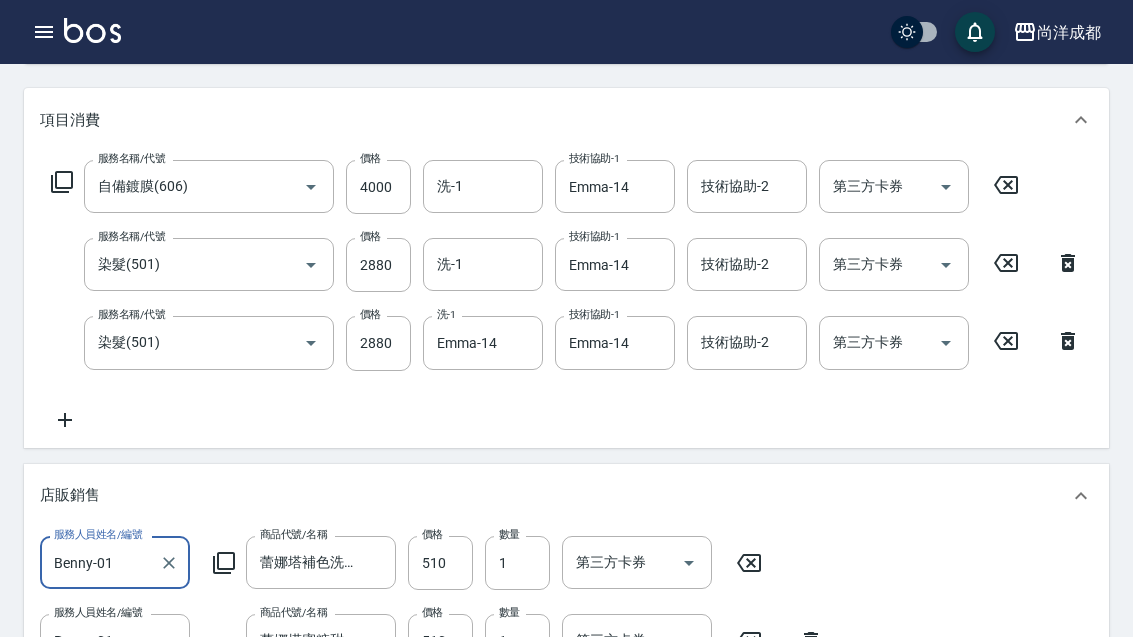 scroll, scrollTop: 239, scrollLeft: 0, axis: vertical 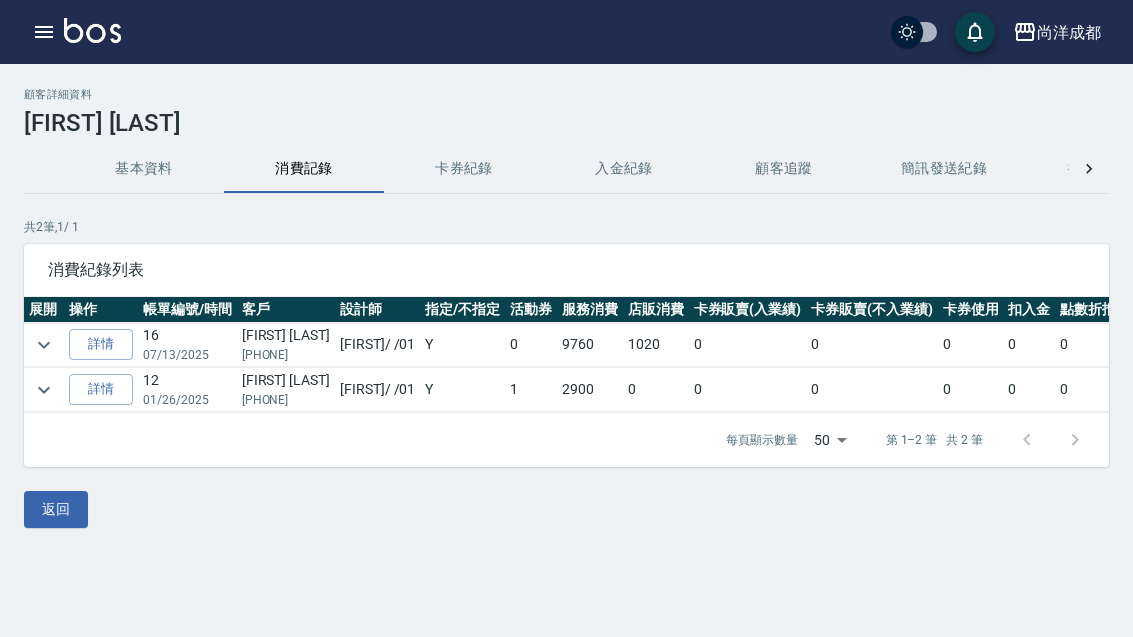 click on "0933167248" at bounding box center [286, 400] 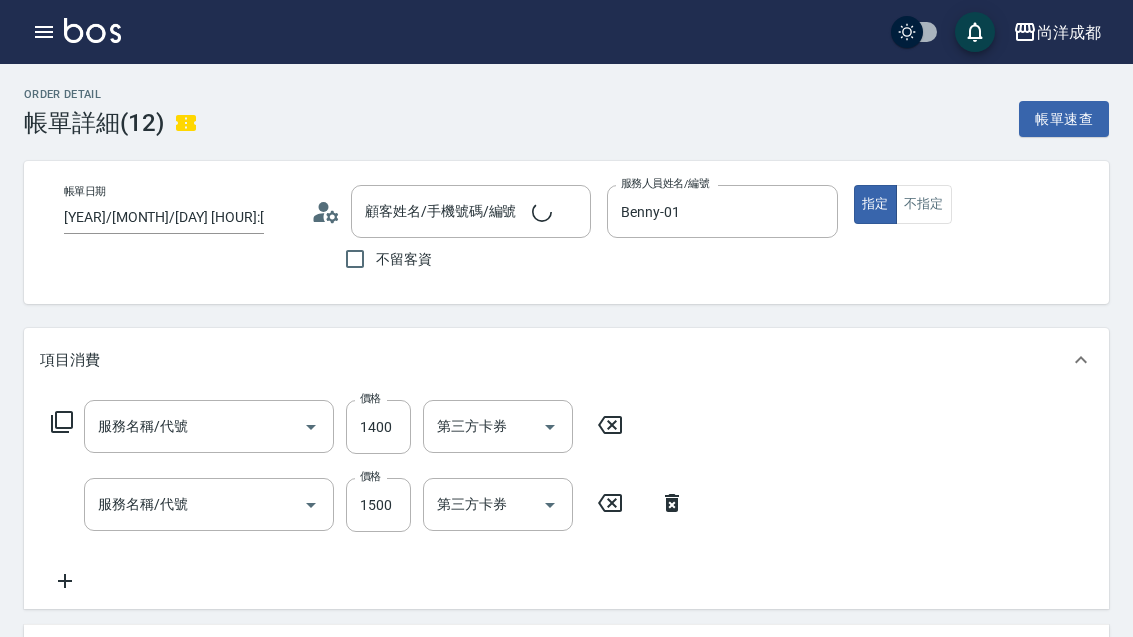 type on "2025/01/26 16:36" 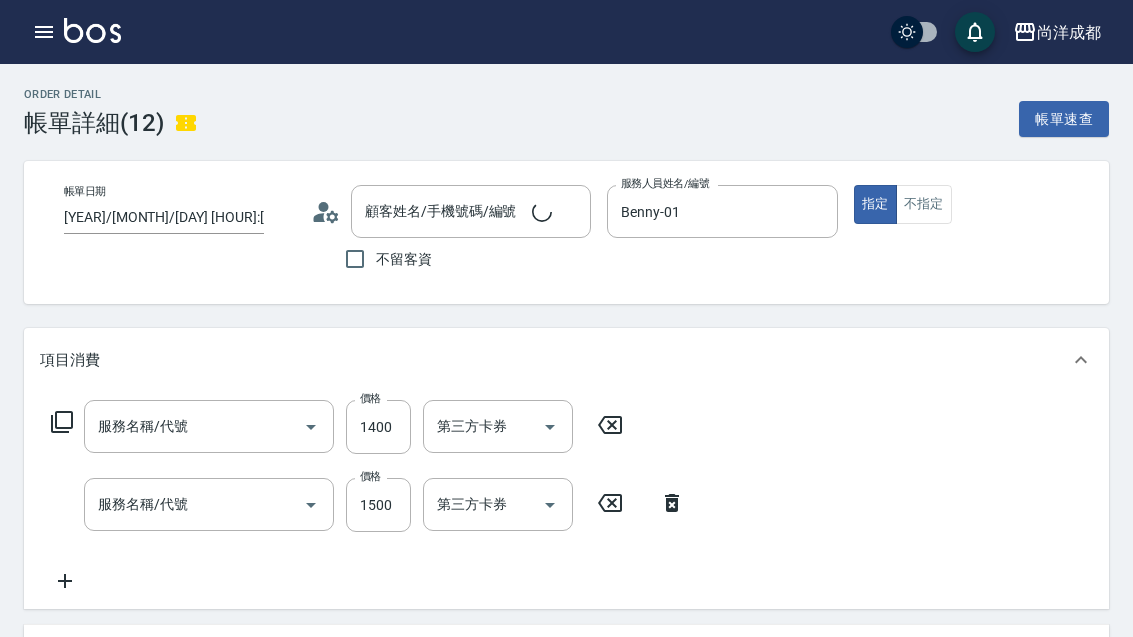 type on "Benny-01" 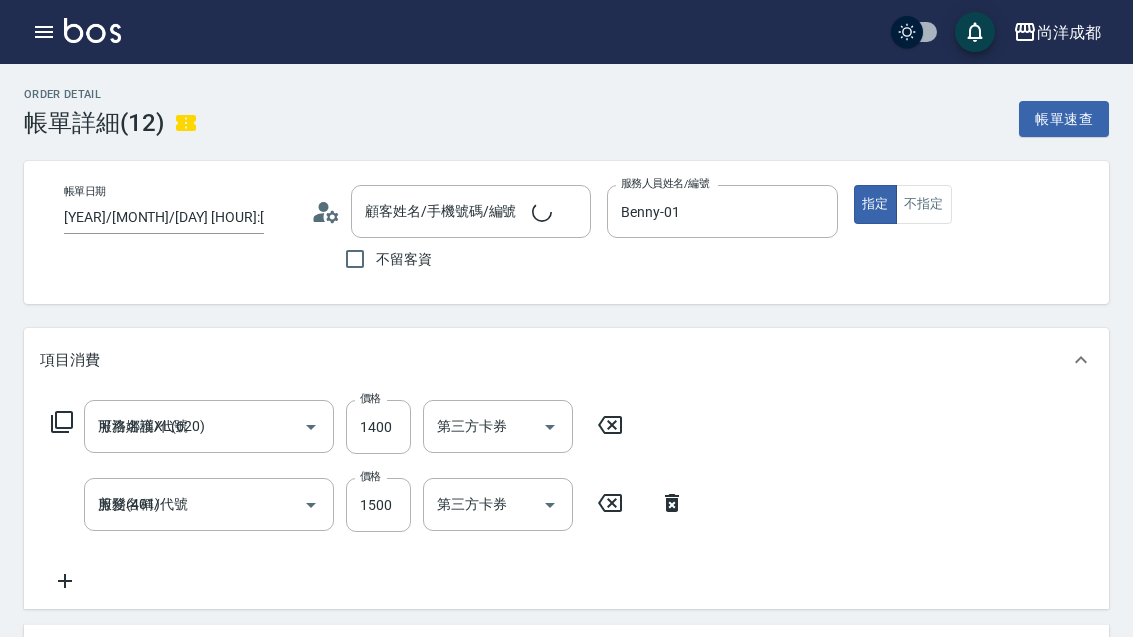 type on "黃予彤/0933167248/" 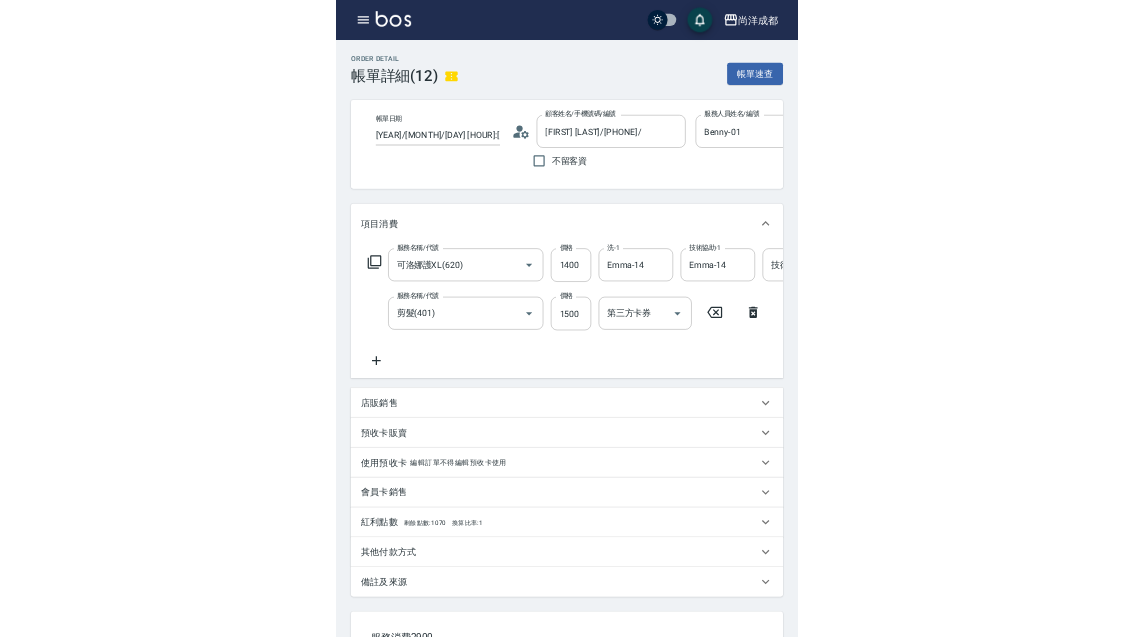 scroll, scrollTop: 34, scrollLeft: 0, axis: vertical 